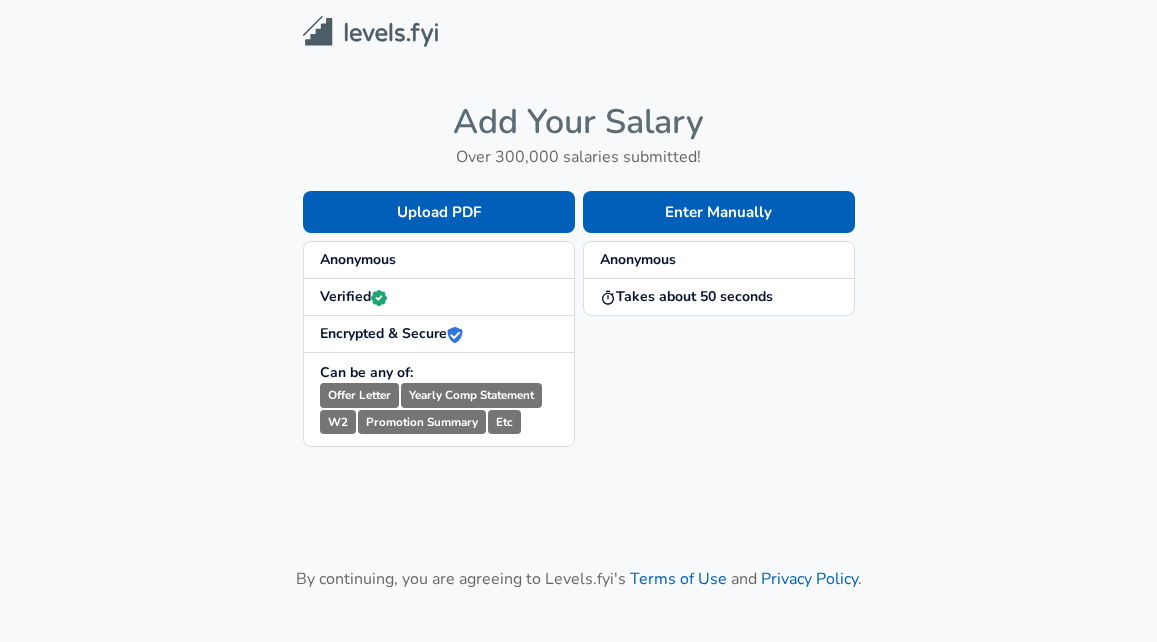 scroll, scrollTop: 0, scrollLeft: 0, axis: both 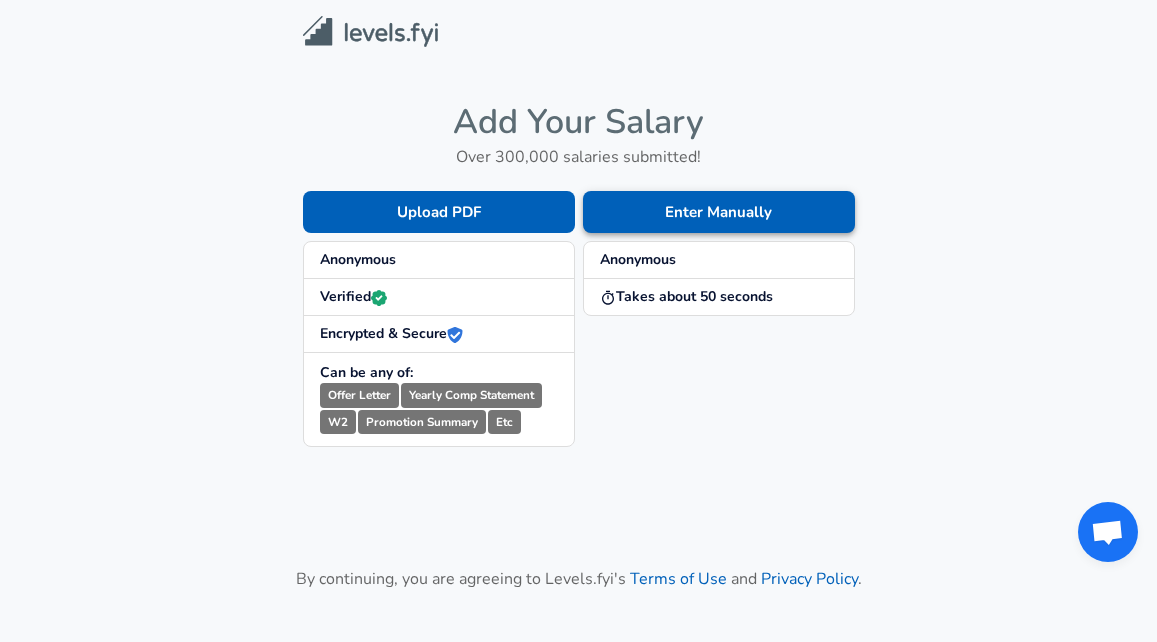 click on "Enter Manually" at bounding box center [719, 212] 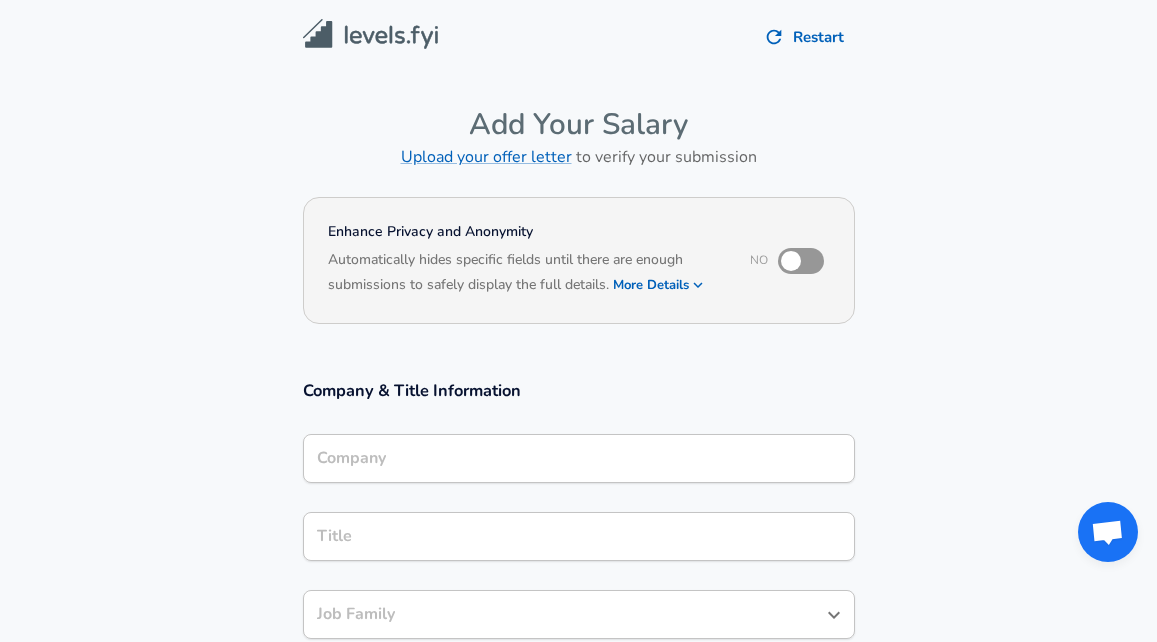 scroll, scrollTop: 20, scrollLeft: 0, axis: vertical 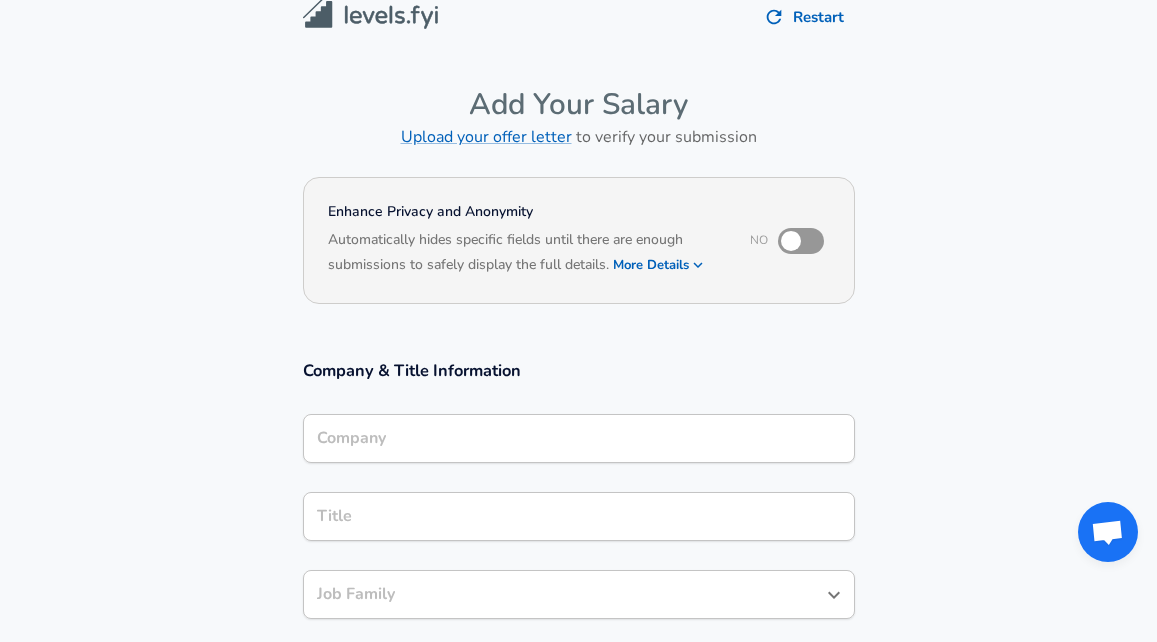 click on "Company" at bounding box center (579, 438) 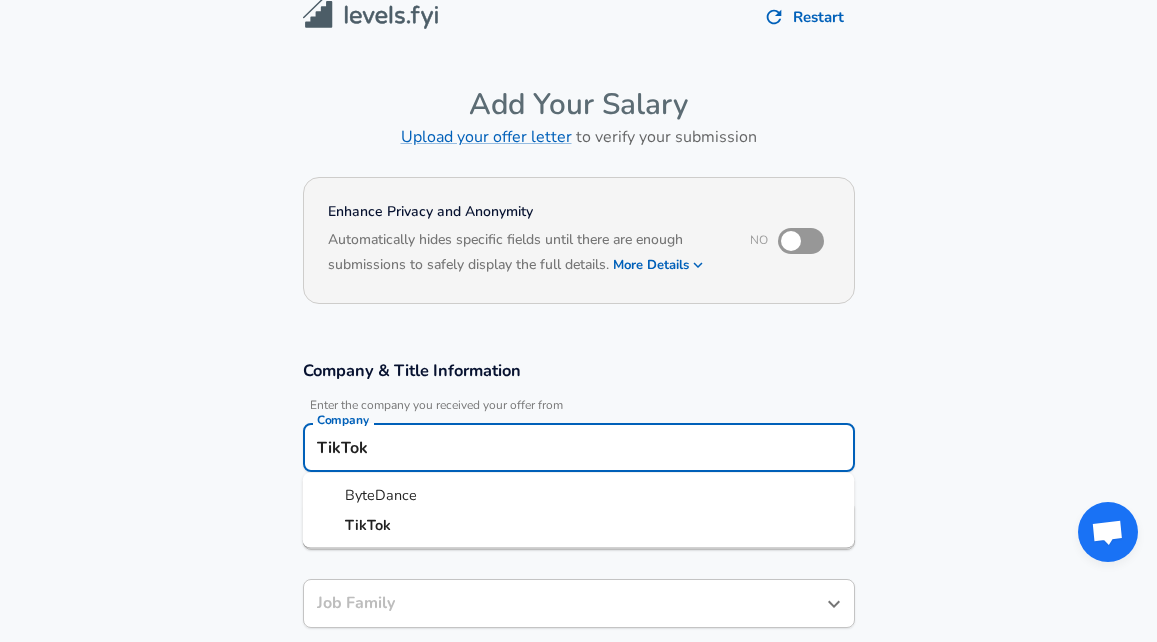 click on "ByteDance" at bounding box center (579, 496) 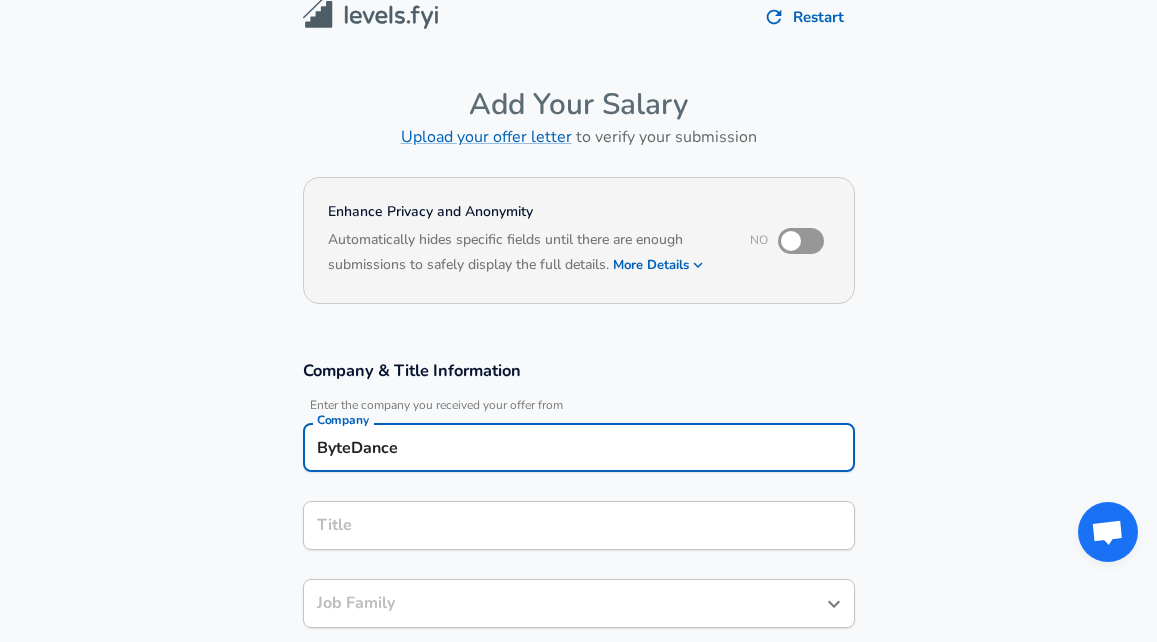 click on "Title" at bounding box center (579, 525) 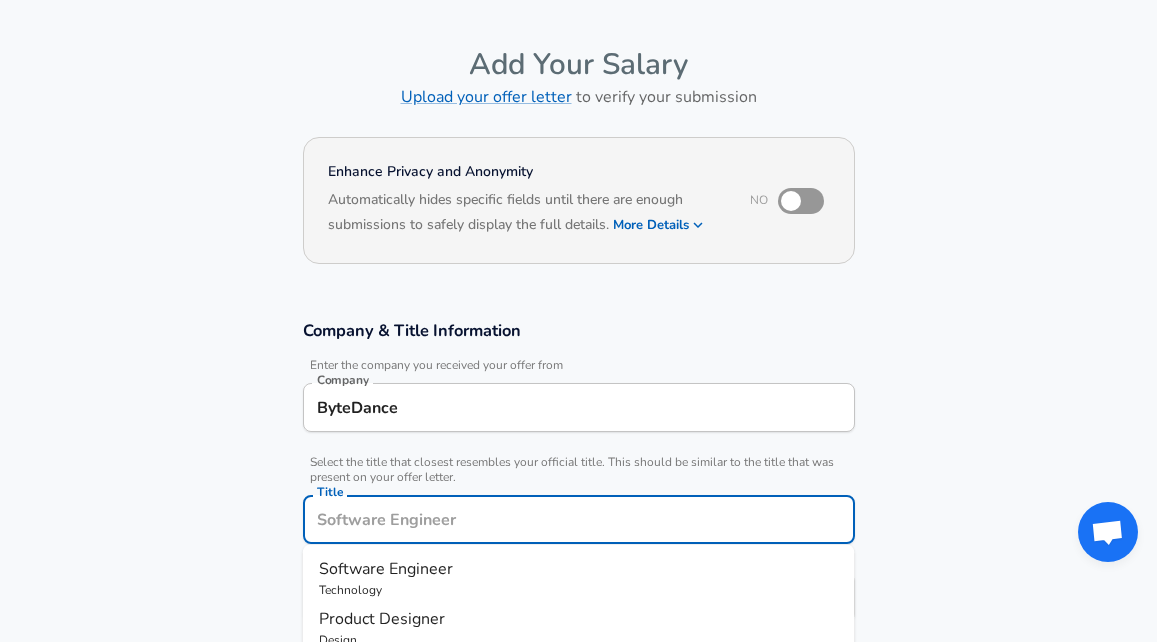 drag, startPoint x: 412, startPoint y: 423, endPoint x: 161, endPoint y: 340, distance: 264.36716 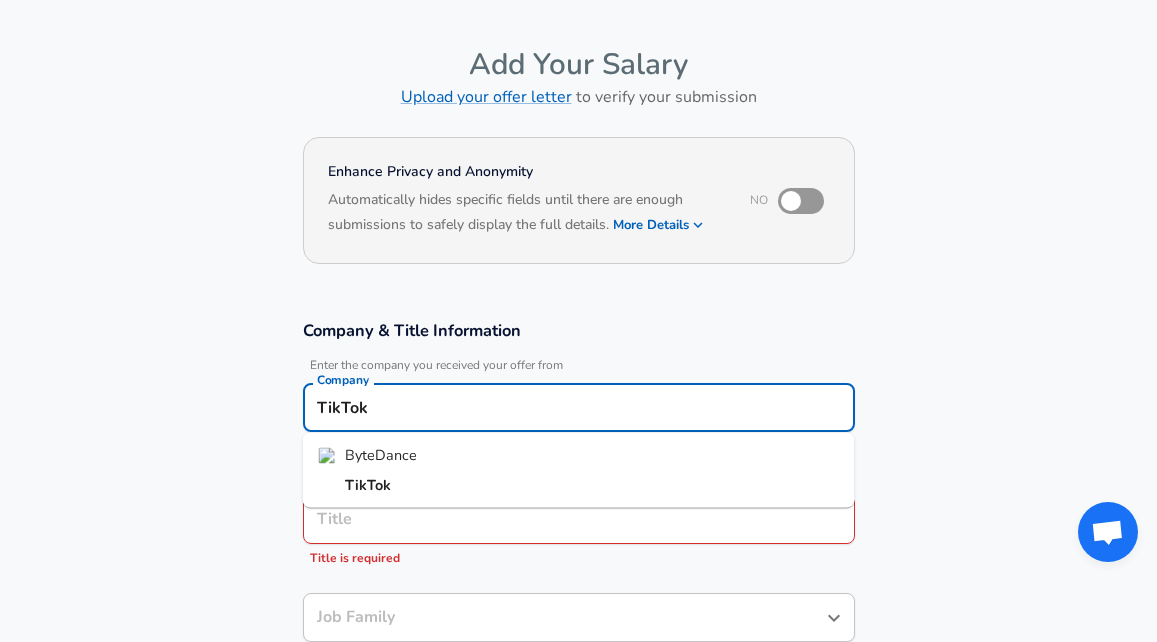 click on "TikTok" at bounding box center (579, 485) 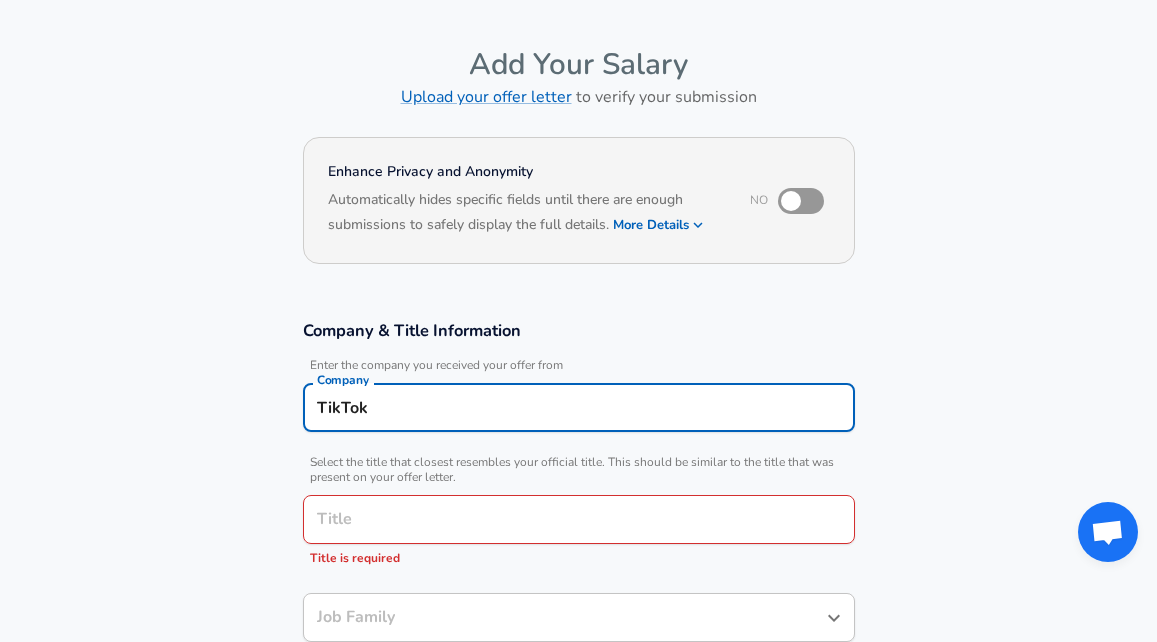 click on "Company & Title Information ​ Enter the company you received your offer from Company TikTok Company ​ Select the title that closest resembles your official title. This should be similar to the title that was present on your offer letter. Title Title Title is required Job Family Job Family Specialization Specialization Level Level" at bounding box center [578, 530] 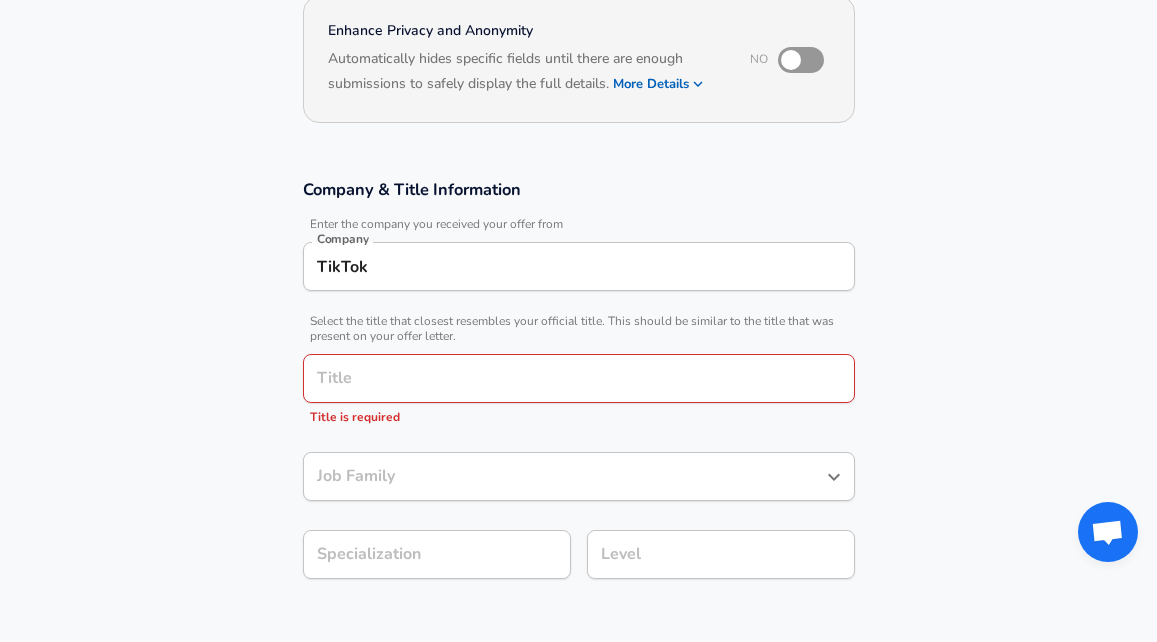 scroll, scrollTop: 203, scrollLeft: 0, axis: vertical 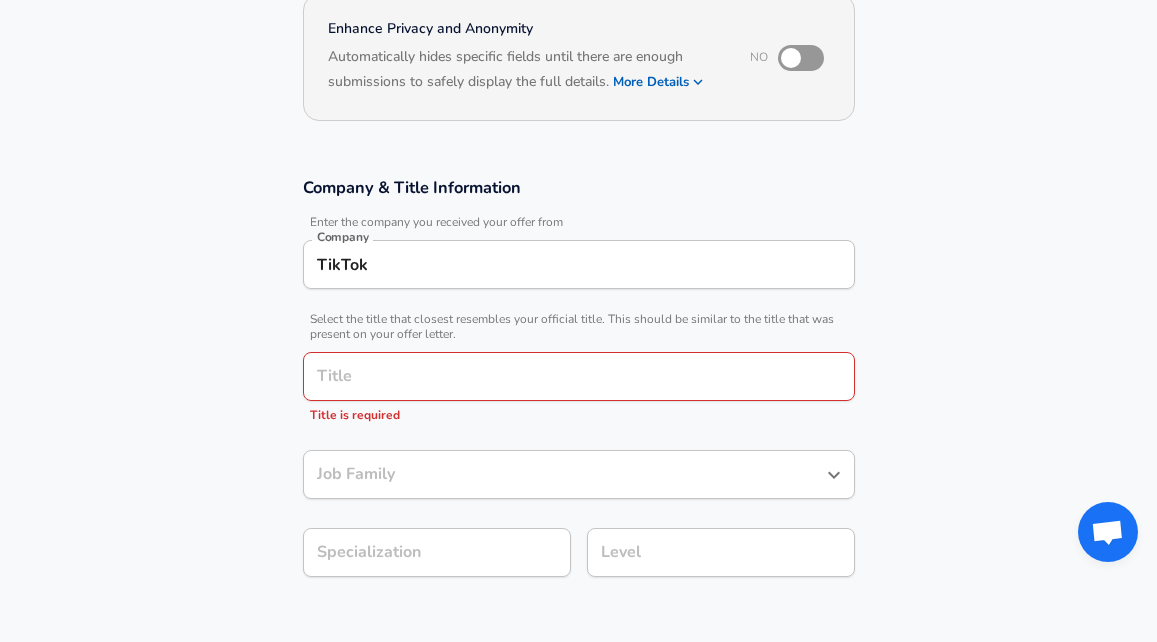 click on "TikTok" at bounding box center (579, 264) 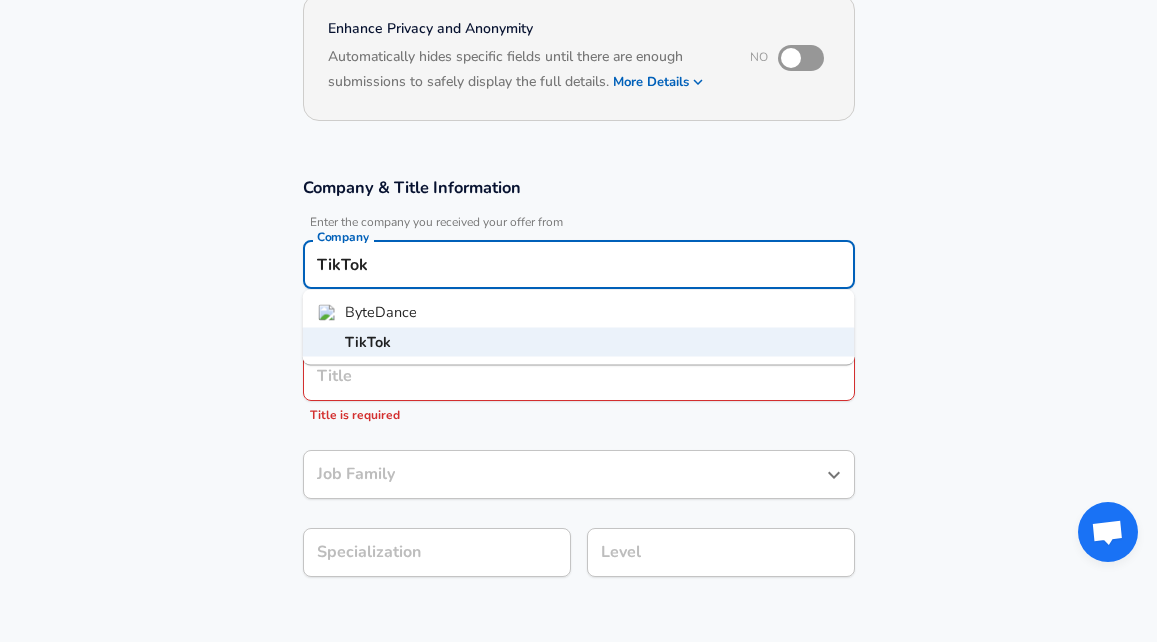 click on "TikTok" at bounding box center [579, 342] 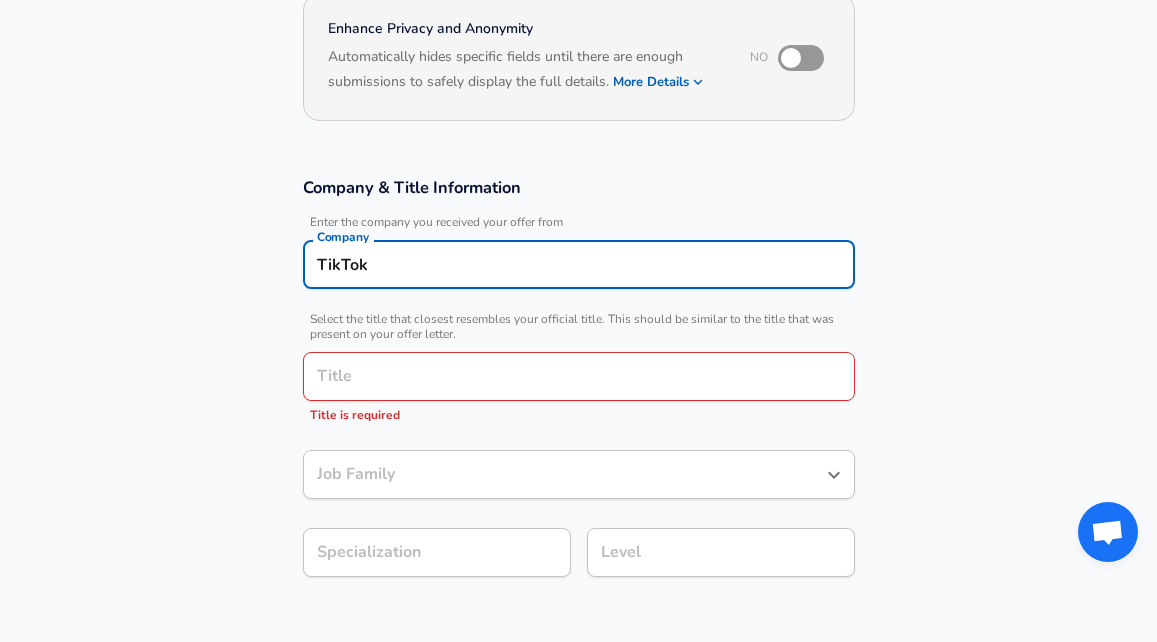 click on "TikTok" at bounding box center [579, 264] 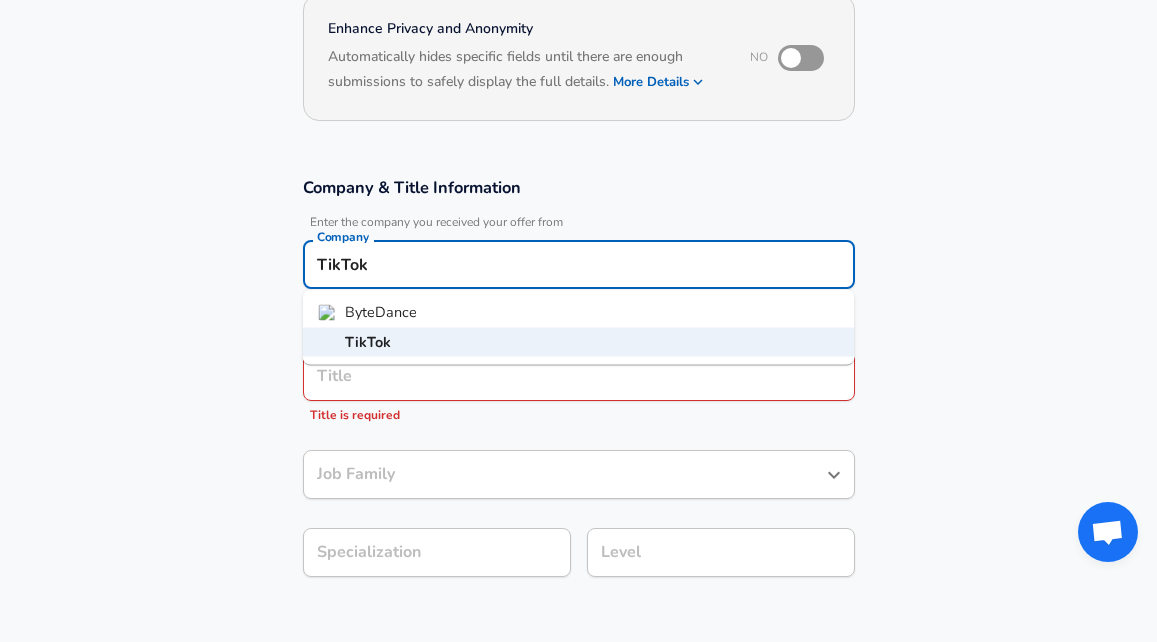 click on "ByteDance" at bounding box center (381, 312) 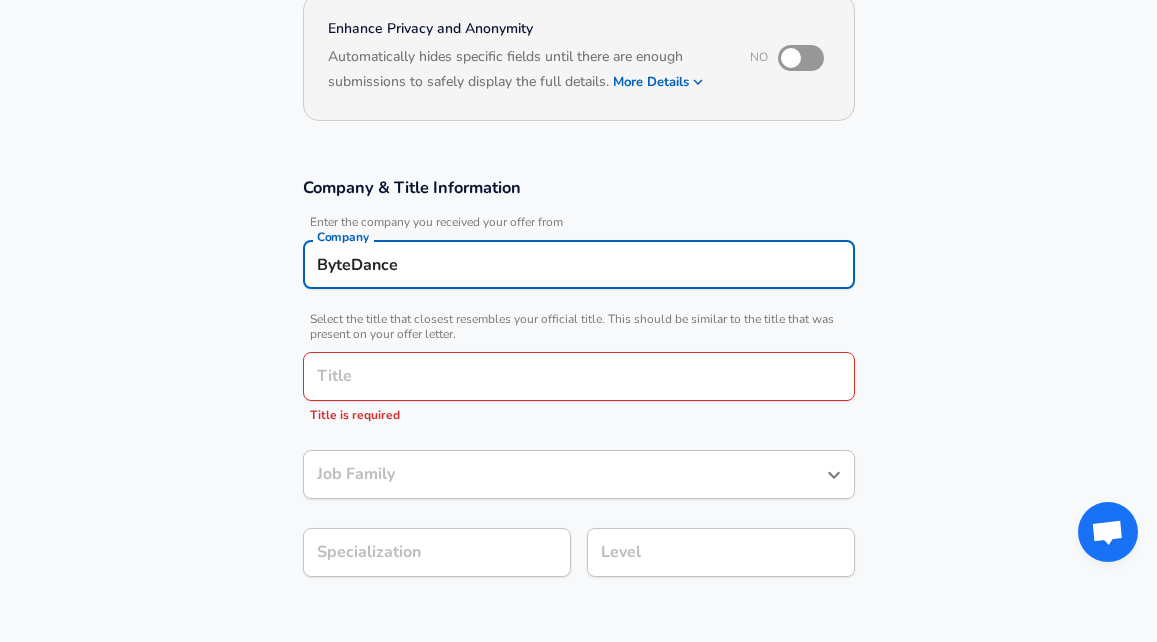 click on "Title" at bounding box center (579, 376) 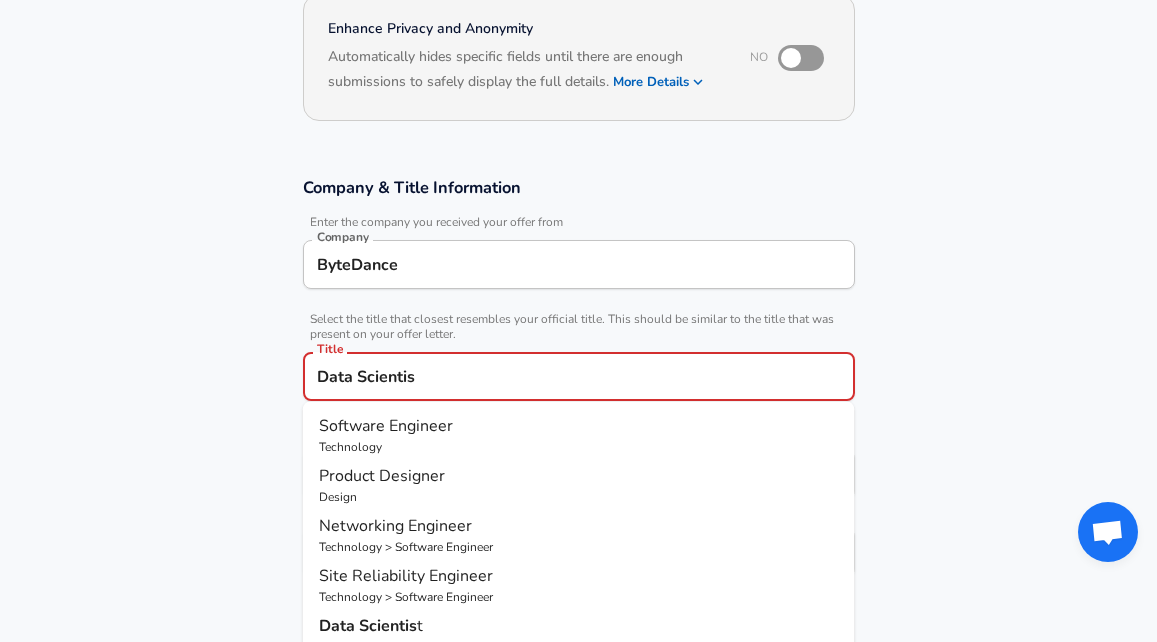 type on "Data Scientist" 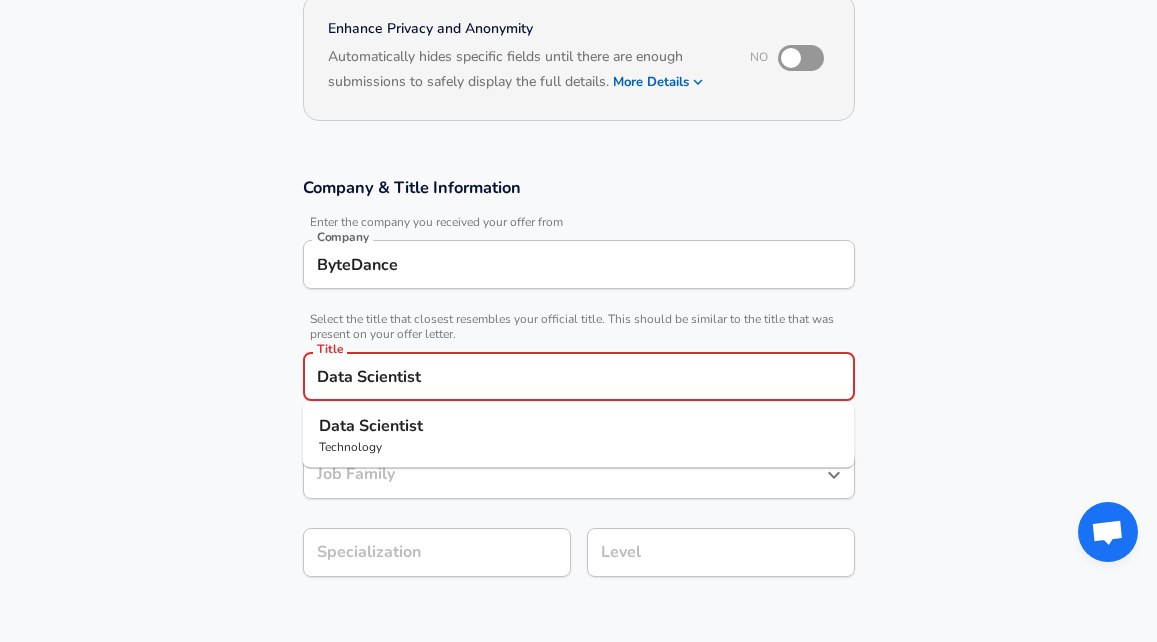 click on "Technology" at bounding box center (579, 447) 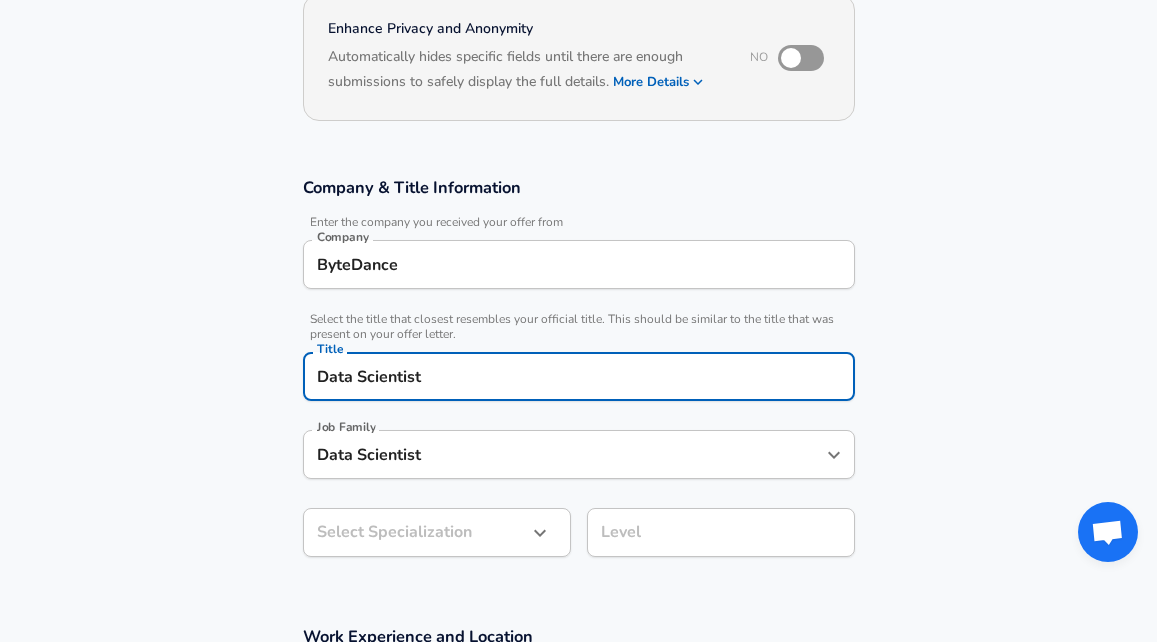 type on "Data Scientist" 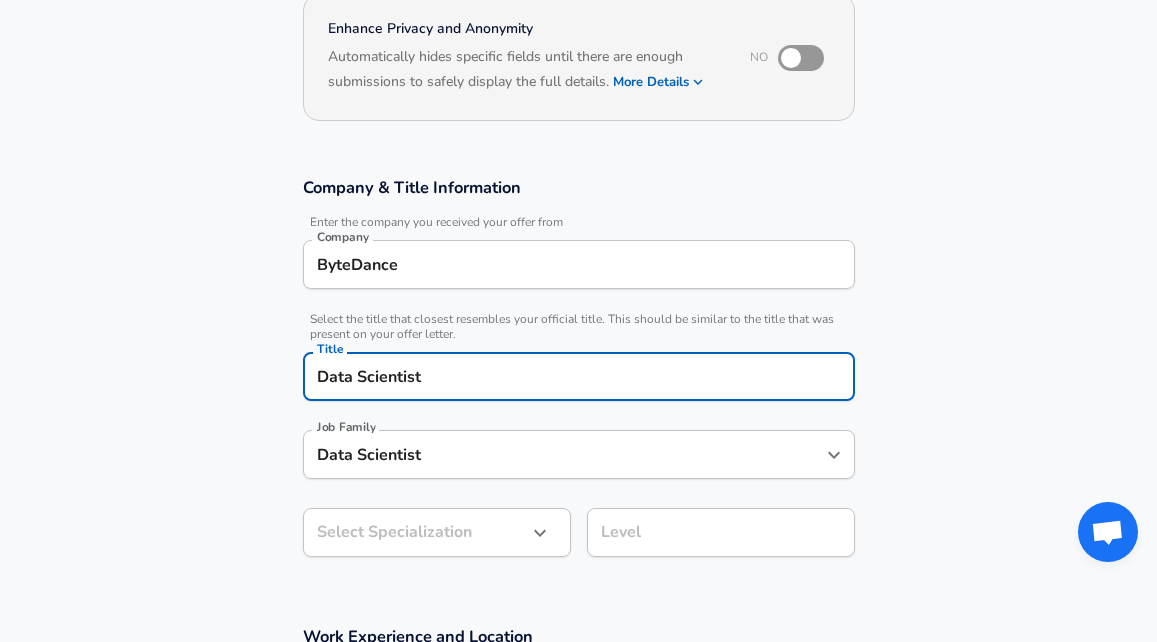 click on "Company & Title Information ​ Enter the company you received your offer from Company ByteDance Company ​ Select the title that closest resembles your official title. This should be similar to the title that was present on your offer letter. Title Data Scientist Title Job Family Data Scientist Job Family Select Specialization ​ Select Specialization Level Level Work Experience and Location These compensation details are from the perspective of a: New Offer Employee Submit Salary By continuing, you are agreeing to Levels.fyi's ​ Terms of Use ​ and ​ Privacy Policy ​. © 2017 - ​ 2025" at bounding box center [578, 118] 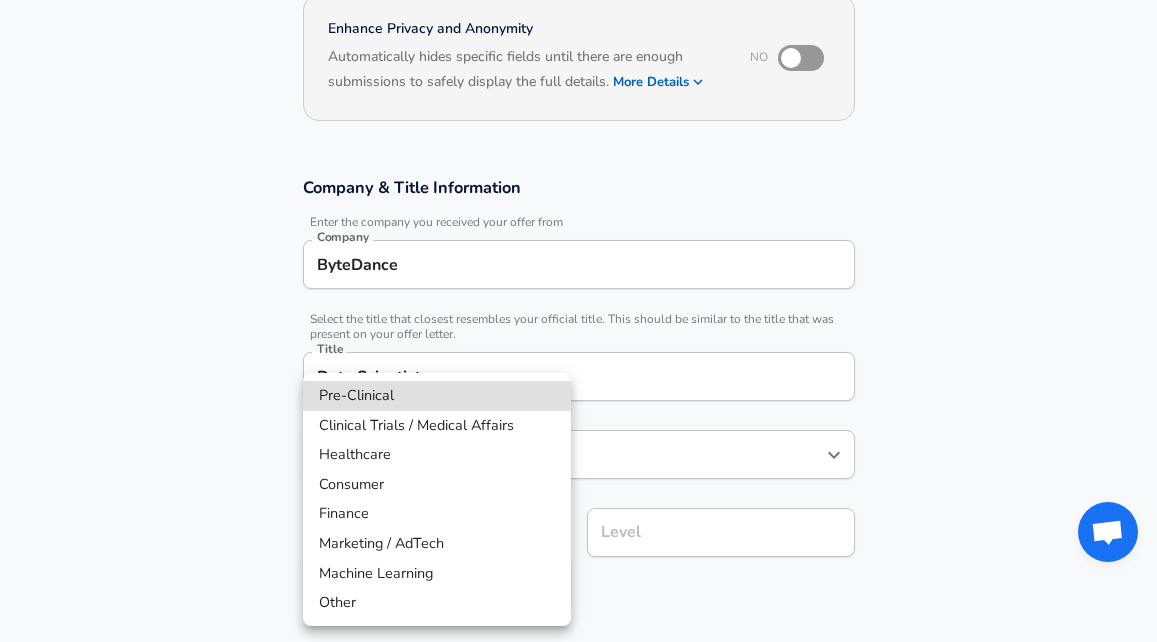 scroll, scrollTop: 263, scrollLeft: 0, axis: vertical 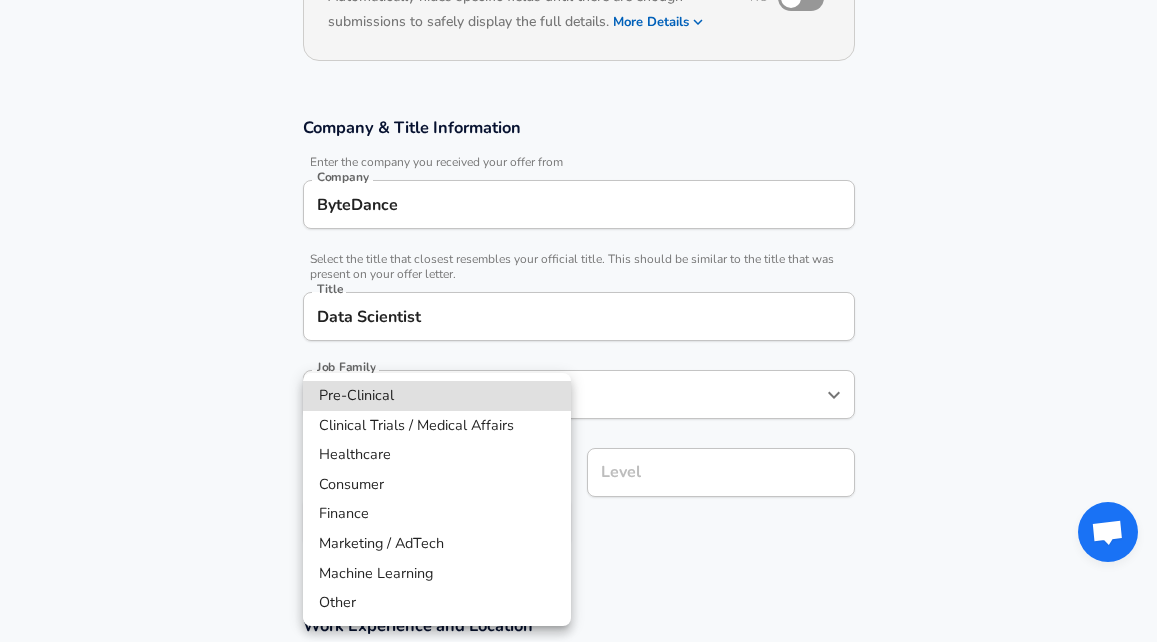 click at bounding box center [578, 321] 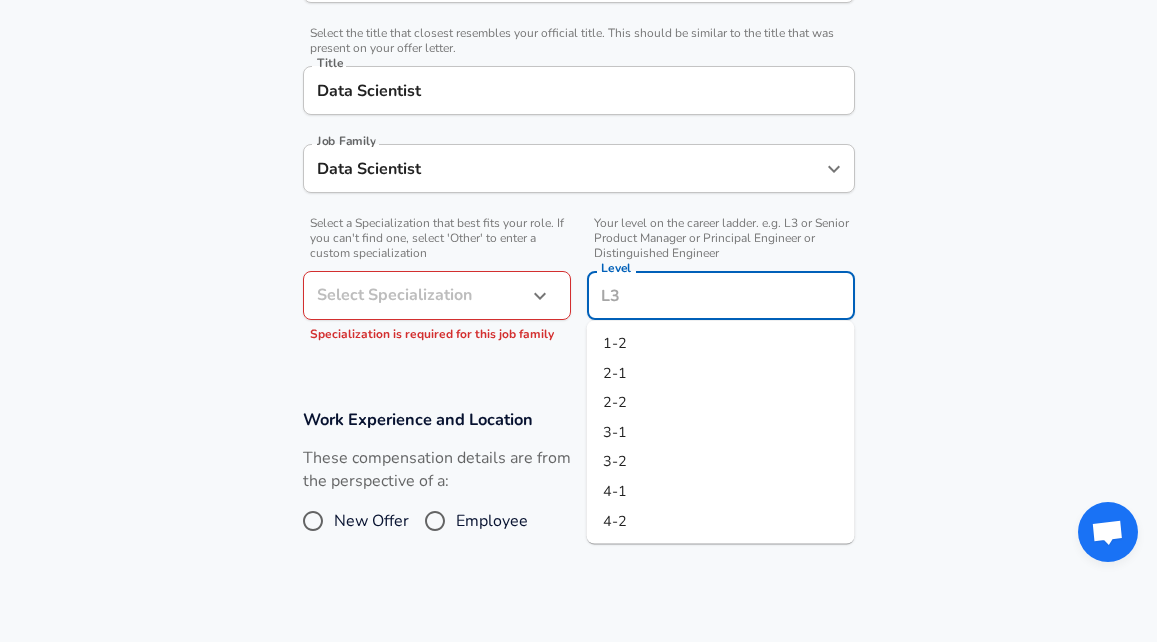 scroll, scrollTop: 529, scrollLeft: 0, axis: vertical 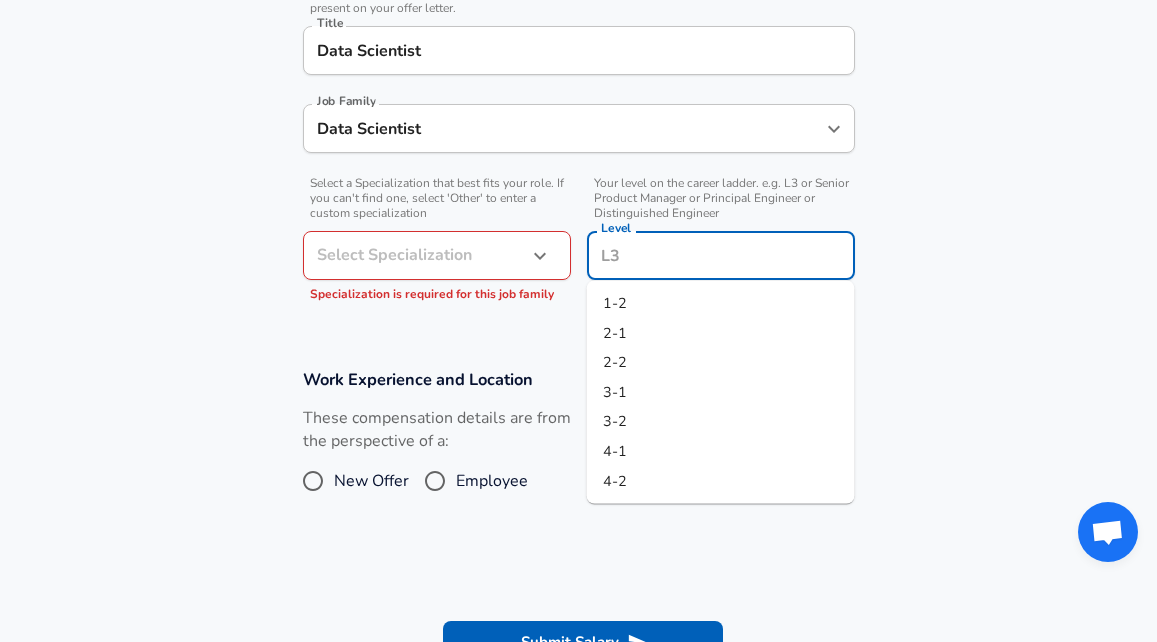 click on "Level" at bounding box center (721, 255) 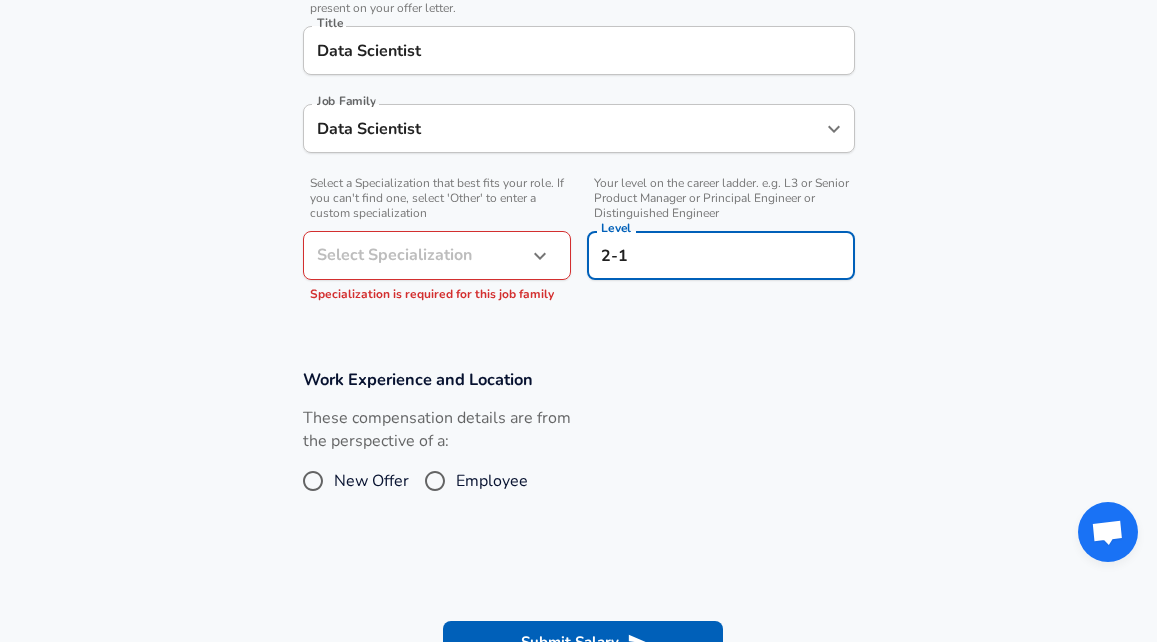 drag, startPoint x: 585, startPoint y: 436, endPoint x: 488, endPoint y: 495, distance: 113.534134 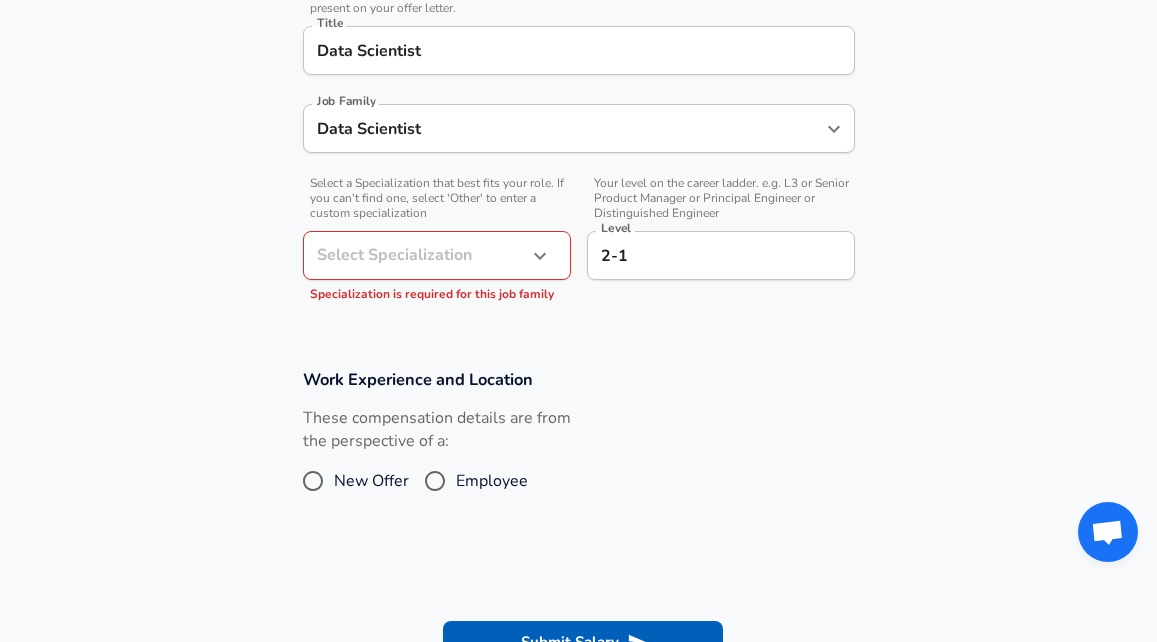 scroll, scrollTop: 662, scrollLeft: 0, axis: vertical 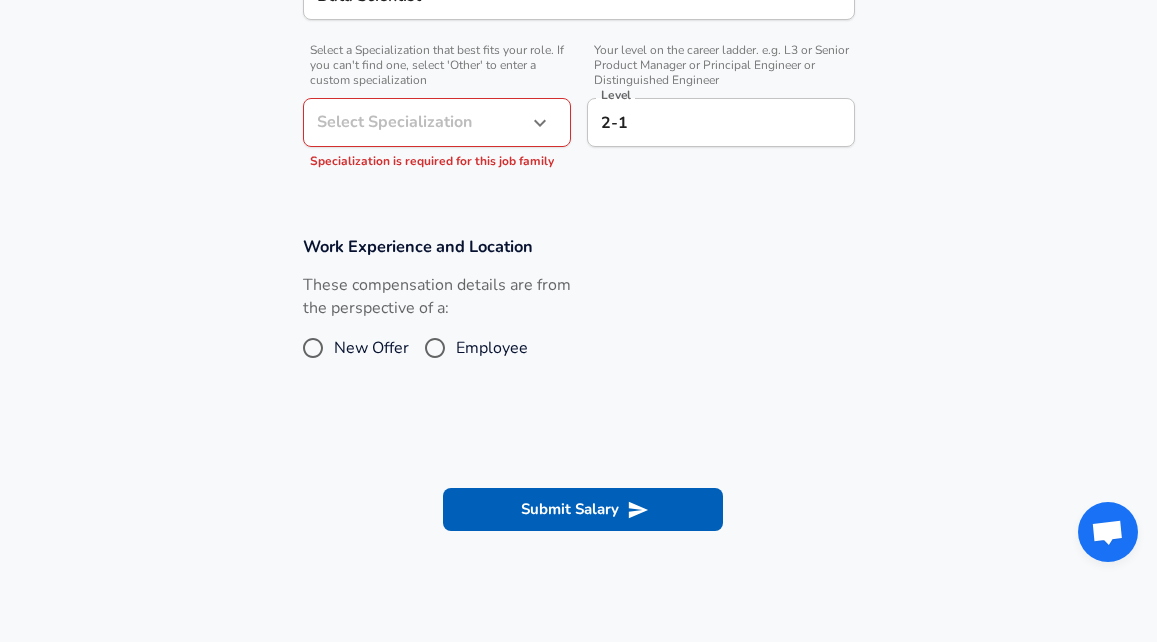 click on "Employee" at bounding box center (492, 348) 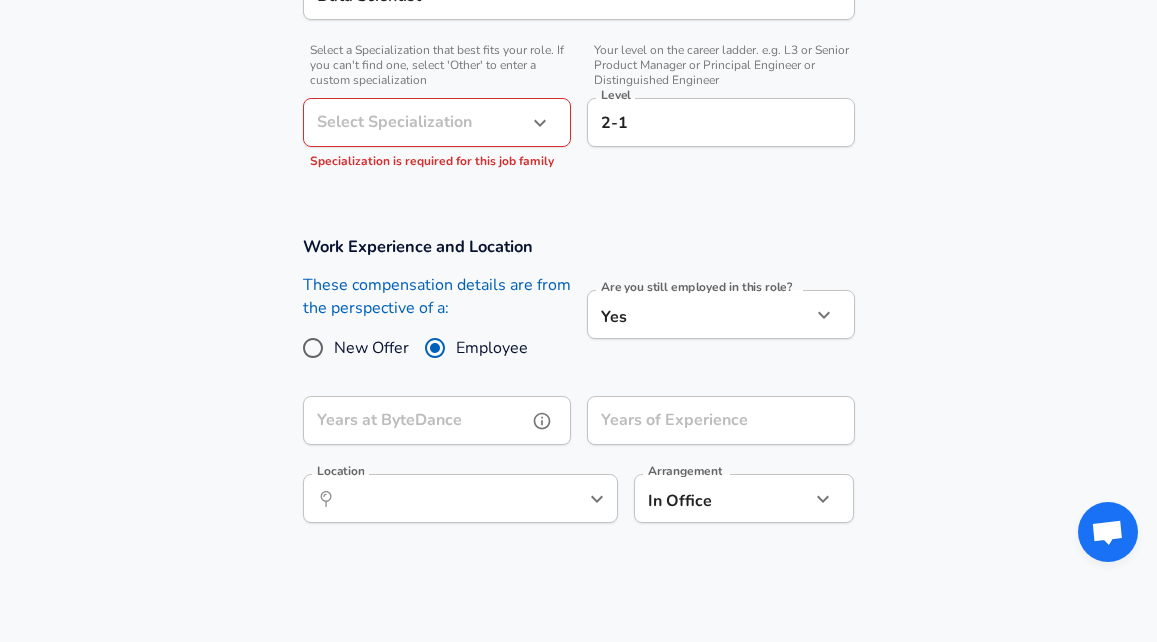 click on "Years at ByteDance" at bounding box center (415, 420) 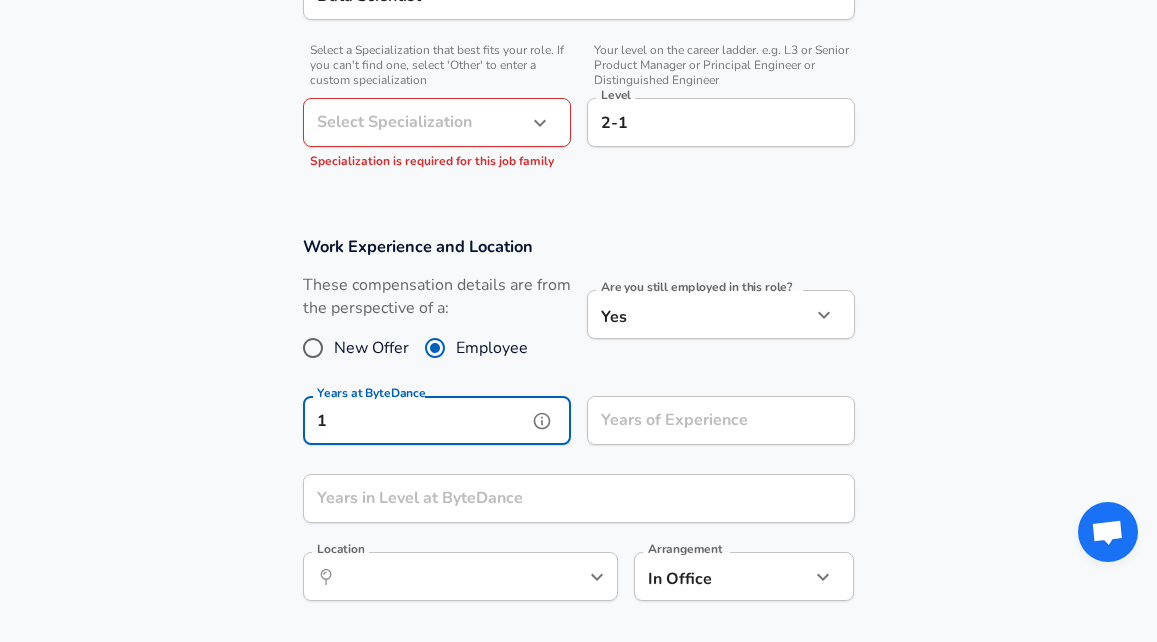type on "1" 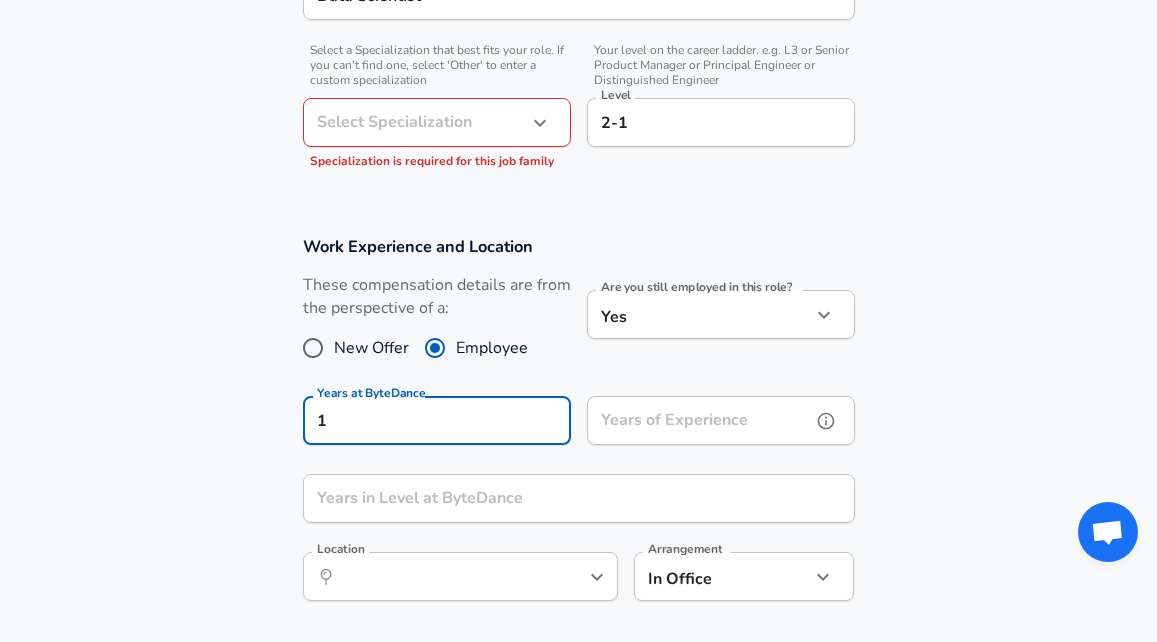 click on "Years of Experience" at bounding box center [699, 420] 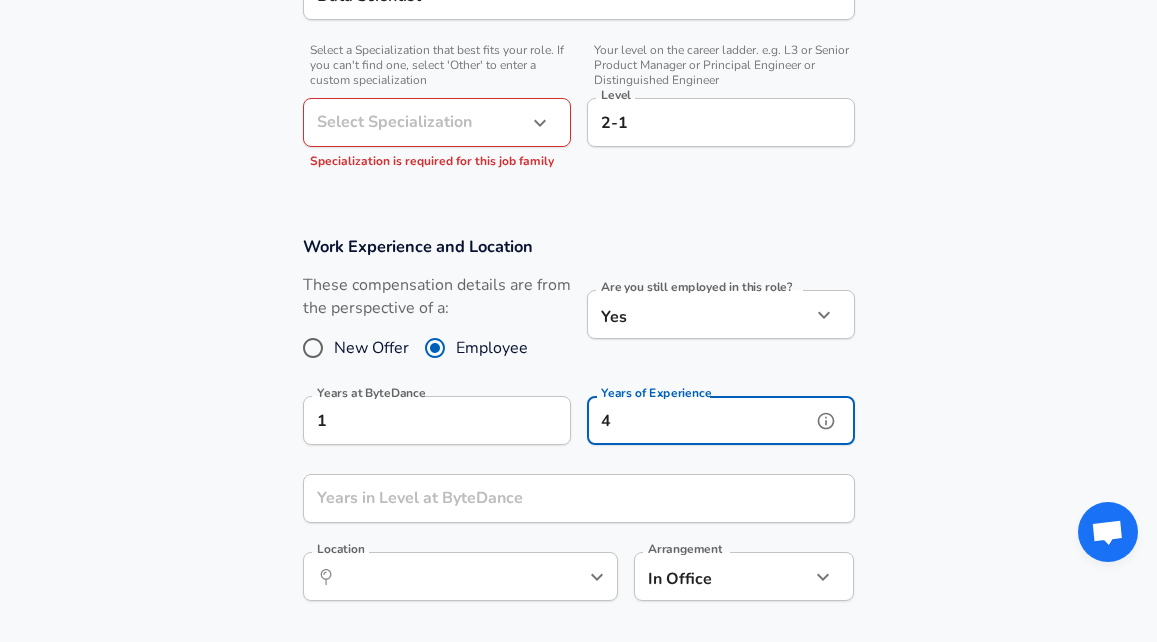 type on "4" 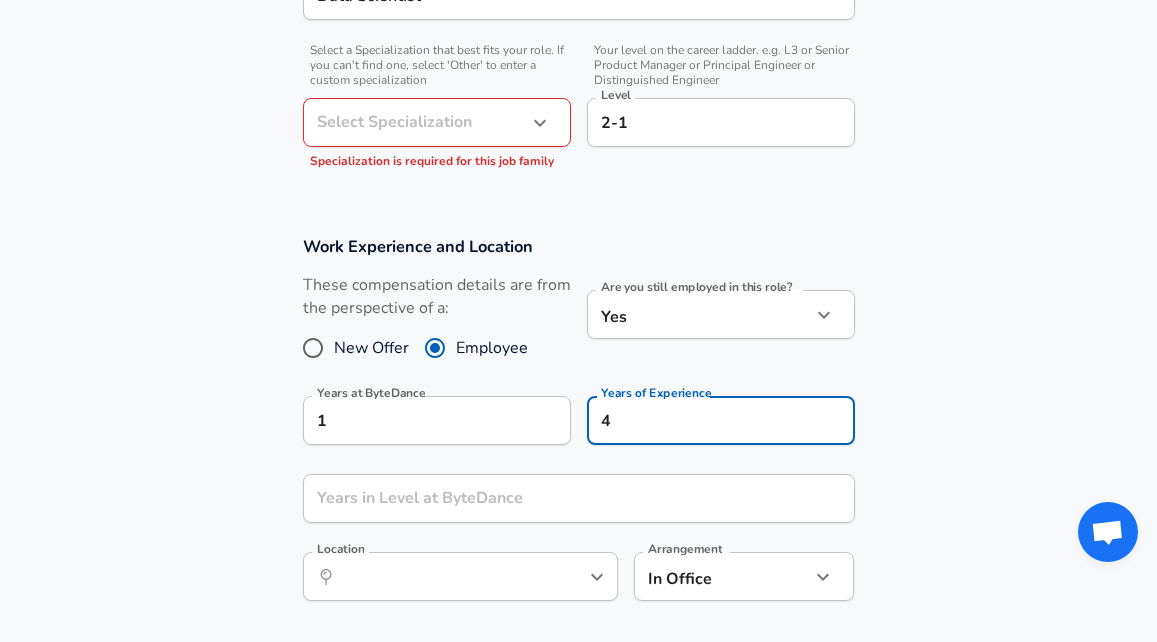 click on "Years at ByteDance 1 Years at ByteDance Years of Experience 4 Years of Experience Years in Level at ByteDance Years in Level at ByteDance Location ​ Location Arrangement In Office office Arrangement" at bounding box center (578, 429) 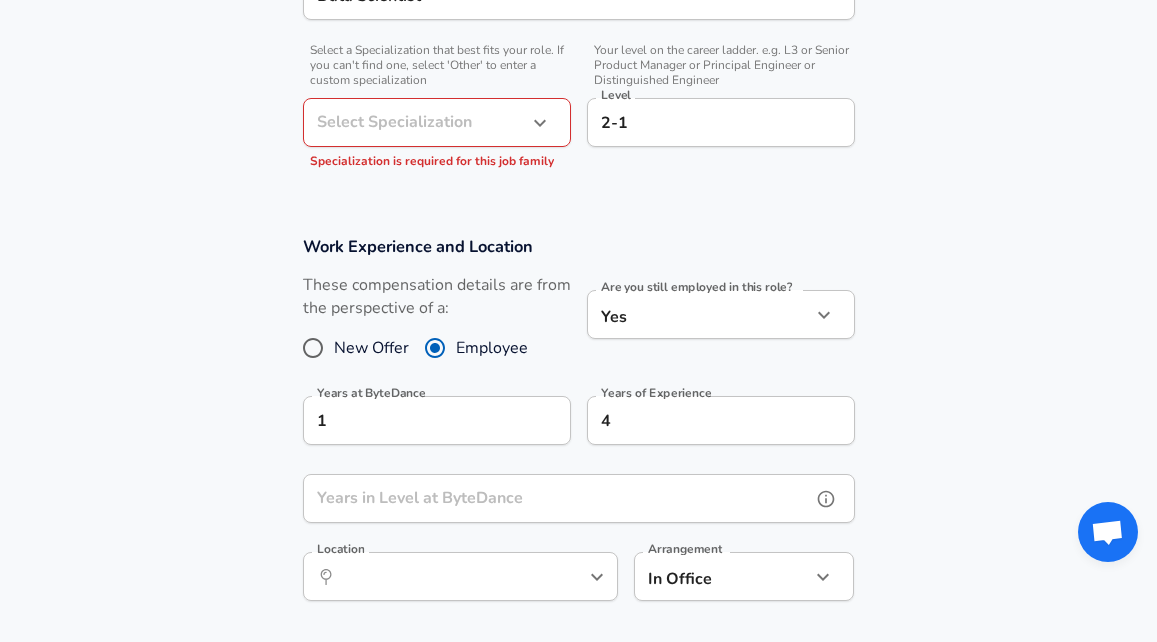 click on "Years in Level at ByteDance" at bounding box center [557, 498] 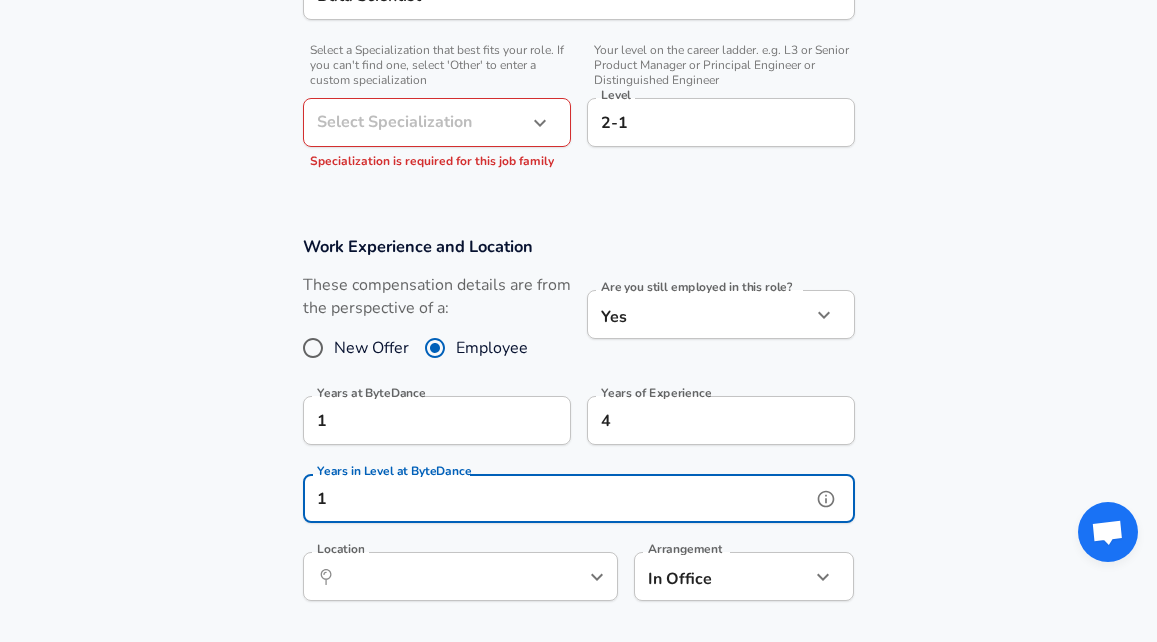 type on "1" 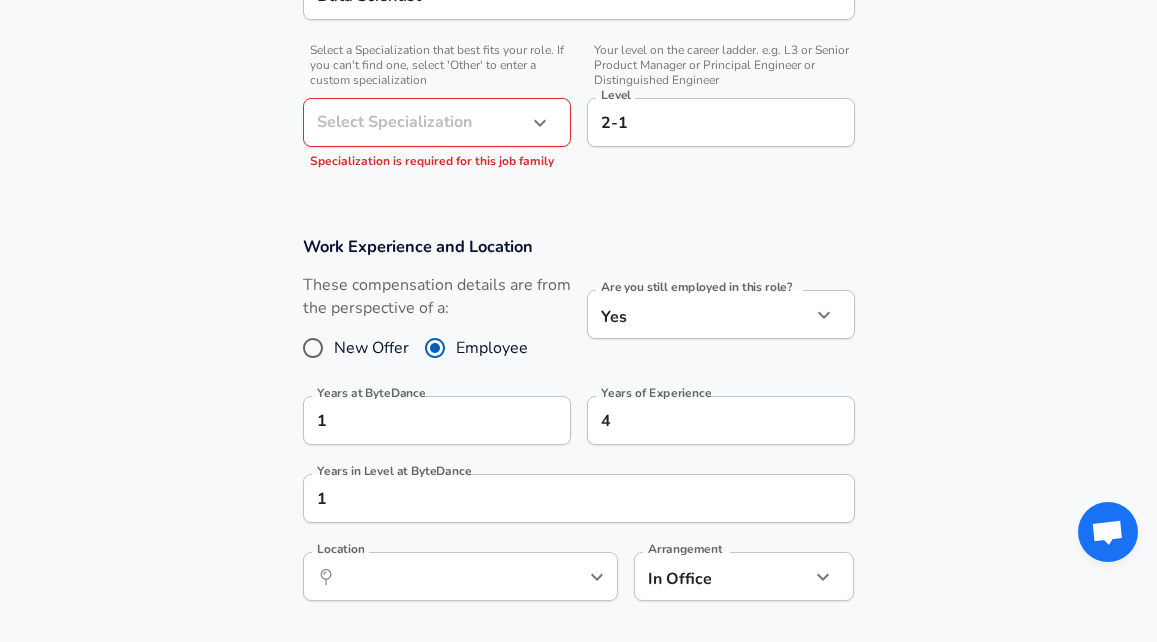 click on "Years at ByteDance 1 Years at ByteDance Years of Experience 4 Years of Experience Years in Level at ByteDance 1 Years in Level at ByteDance Location ​ Location Arrangement In Office office Arrangement" at bounding box center [578, 429] 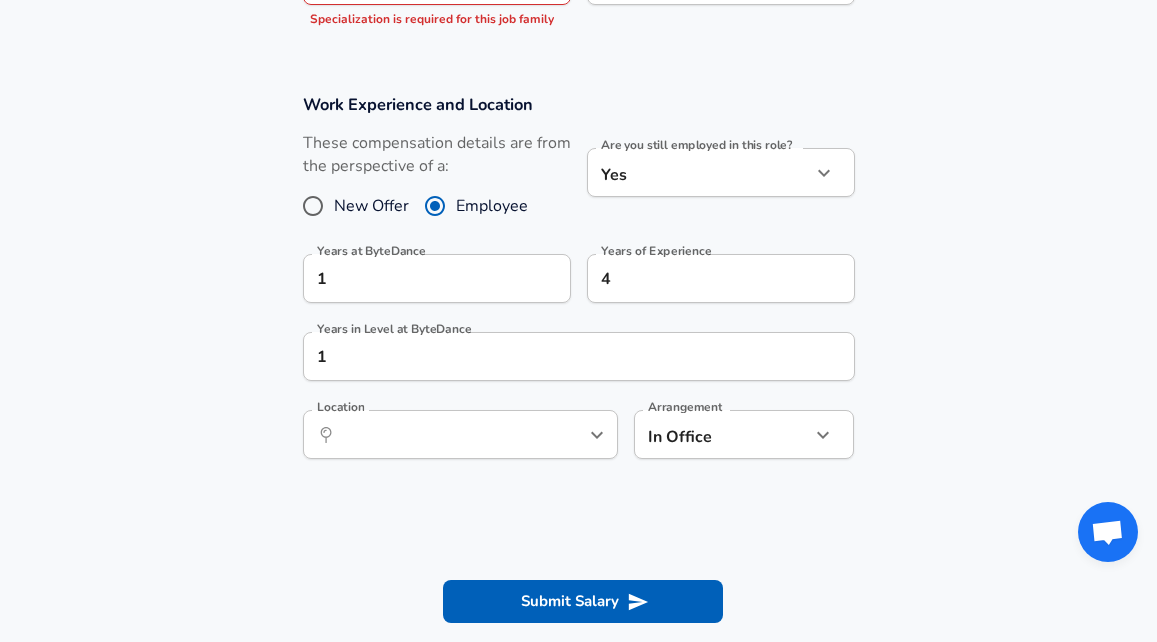 scroll, scrollTop: 816, scrollLeft: 0, axis: vertical 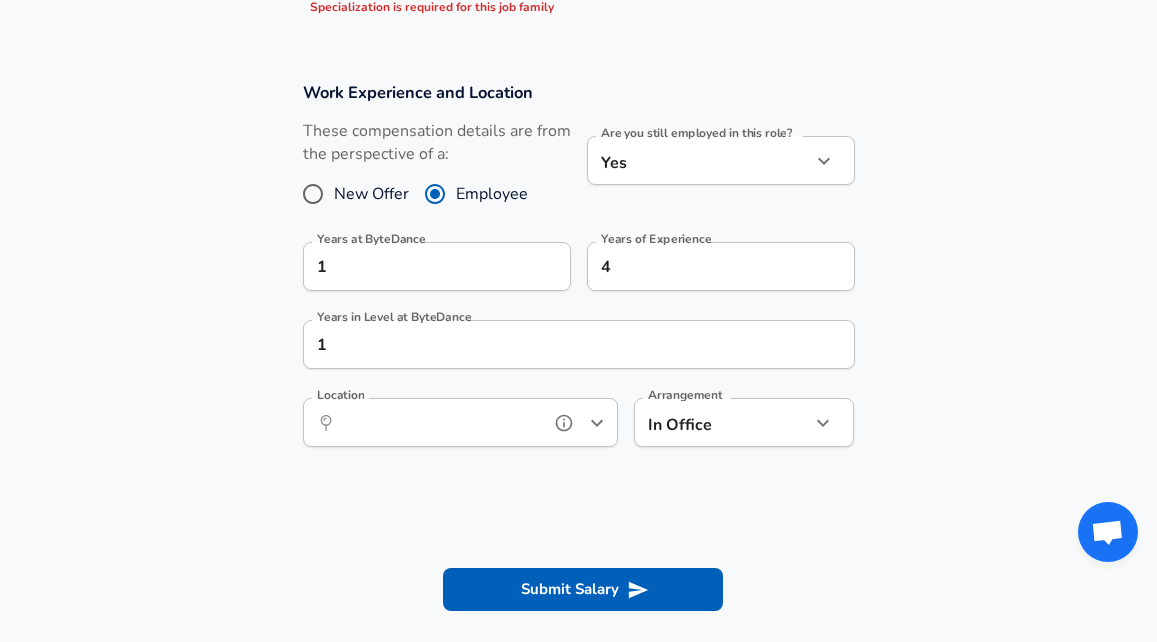 click on "Location" at bounding box center (438, 422) 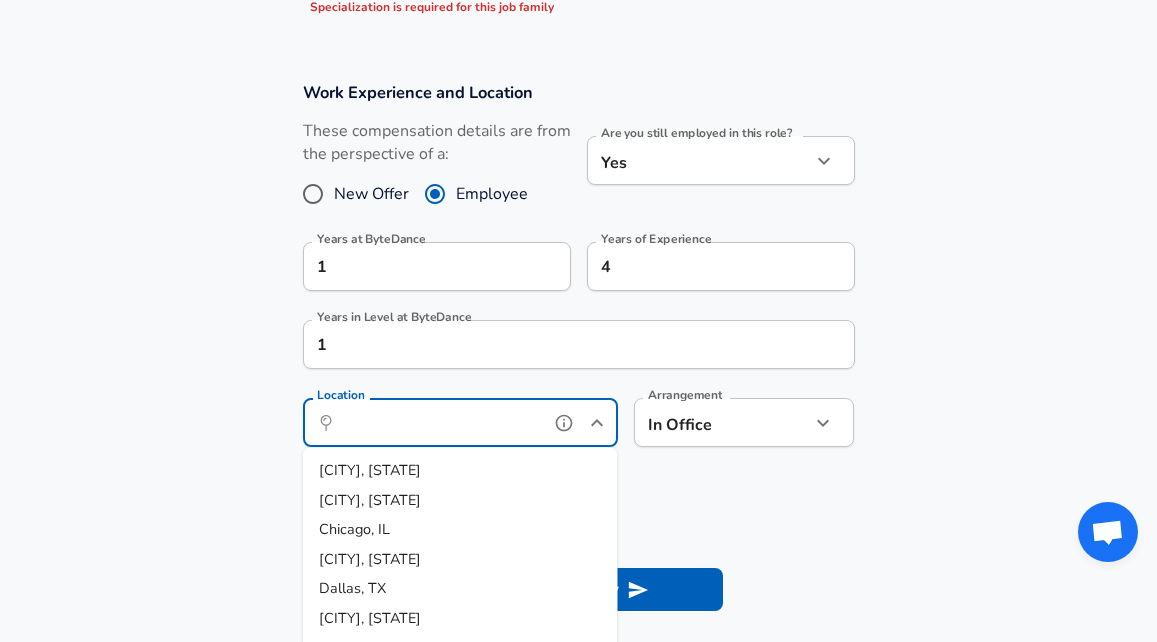 scroll, scrollTop: 84, scrollLeft: 0, axis: vertical 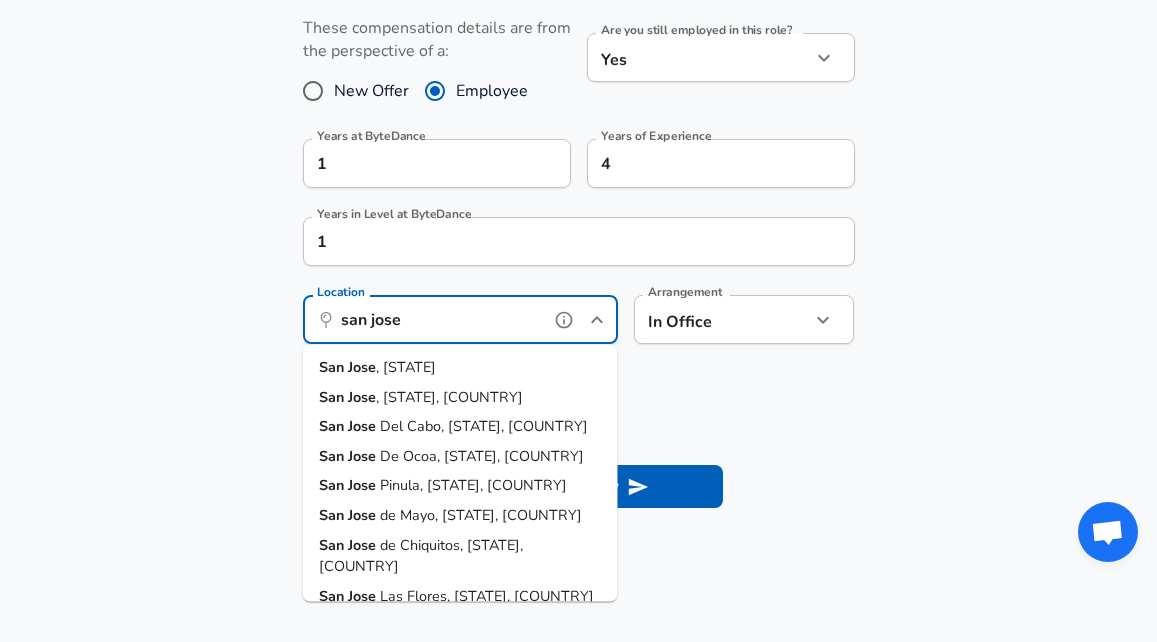 click on ", [STATE]" at bounding box center [406, 367] 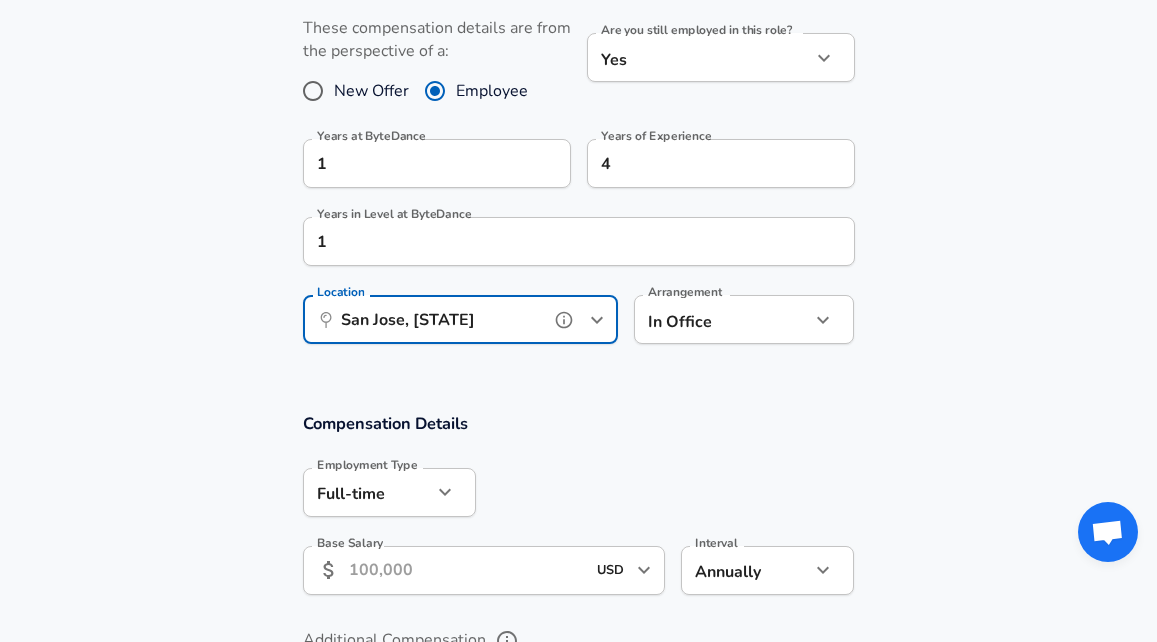 type on "San Jose, [STATE]" 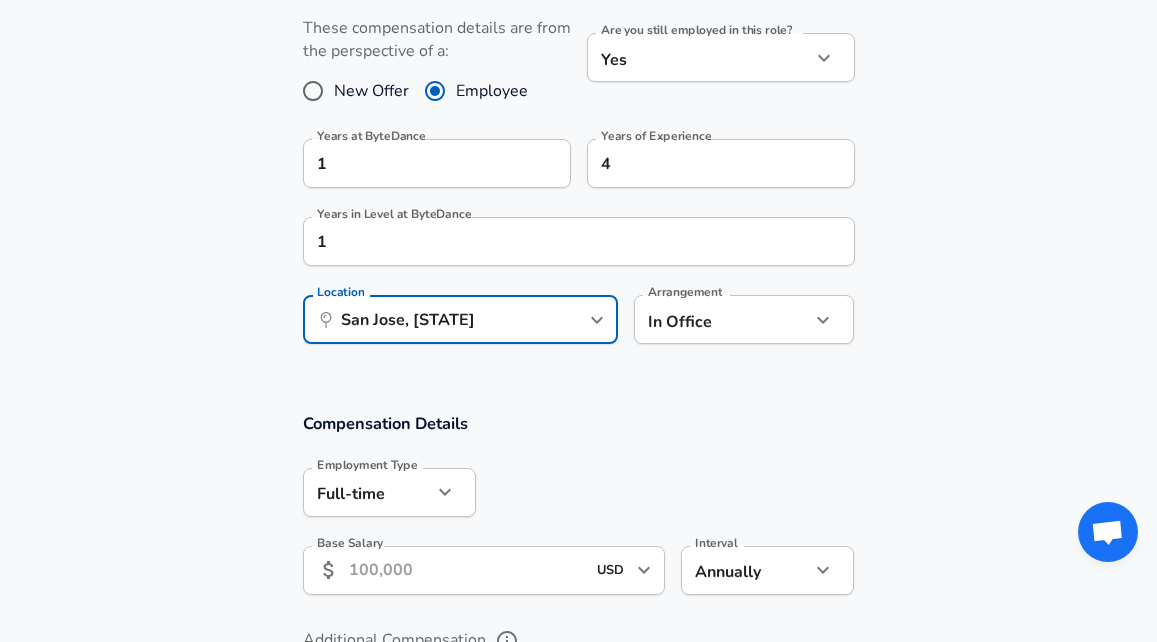 click on "Compensation Details" at bounding box center [579, 423] 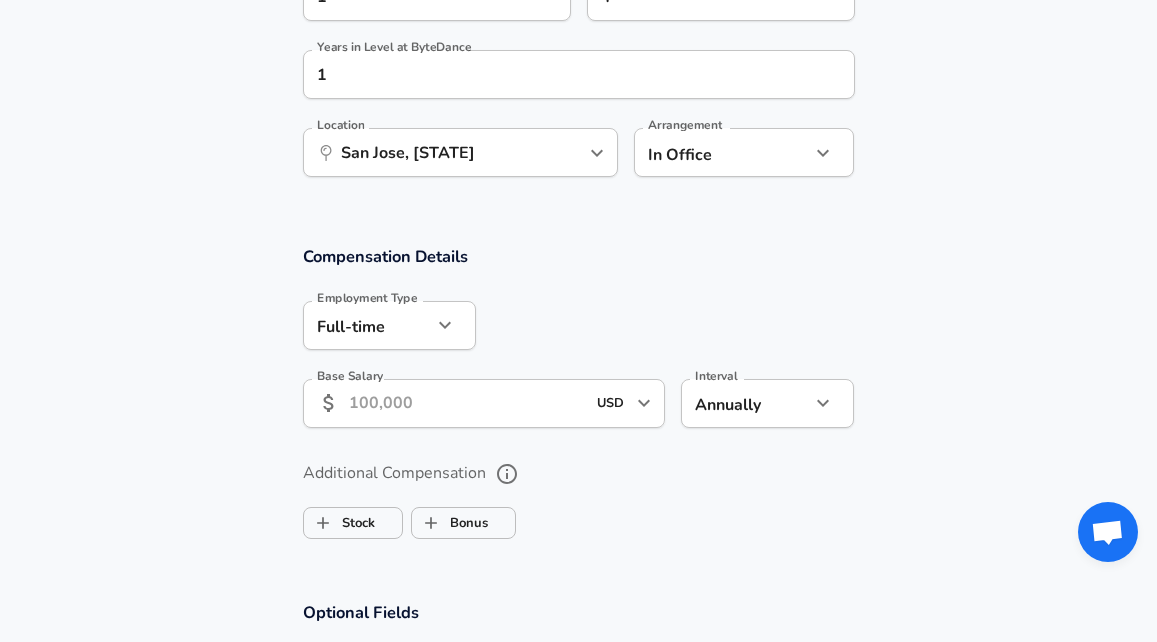 scroll, scrollTop: 1106, scrollLeft: 0, axis: vertical 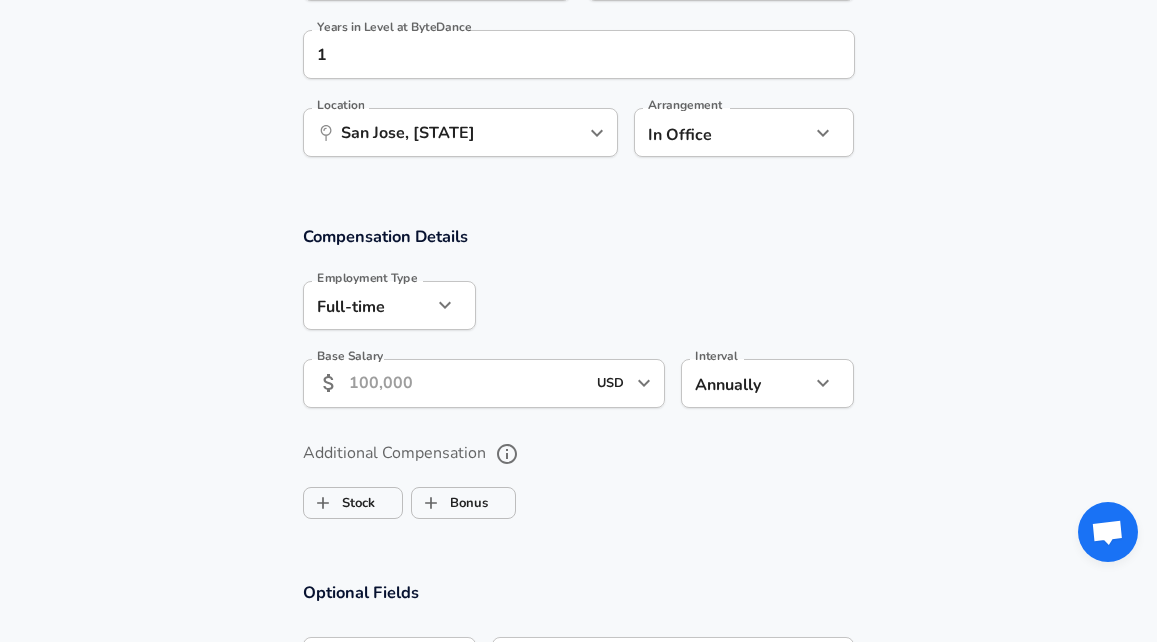 click on "Base Salary" at bounding box center [467, 383] 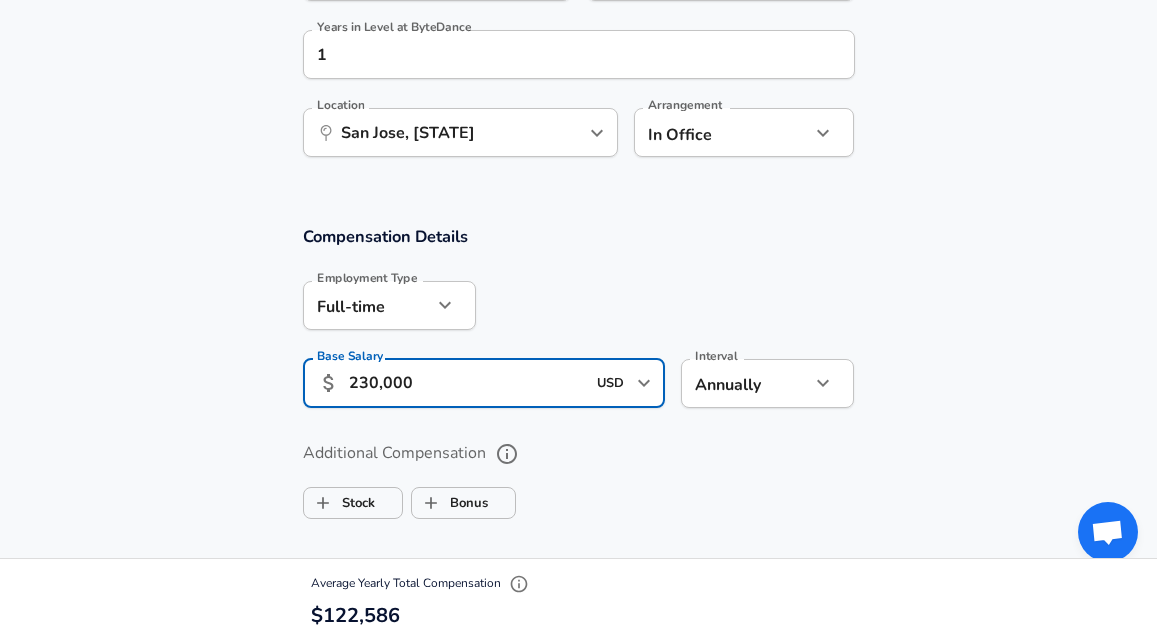 type on "230,000" 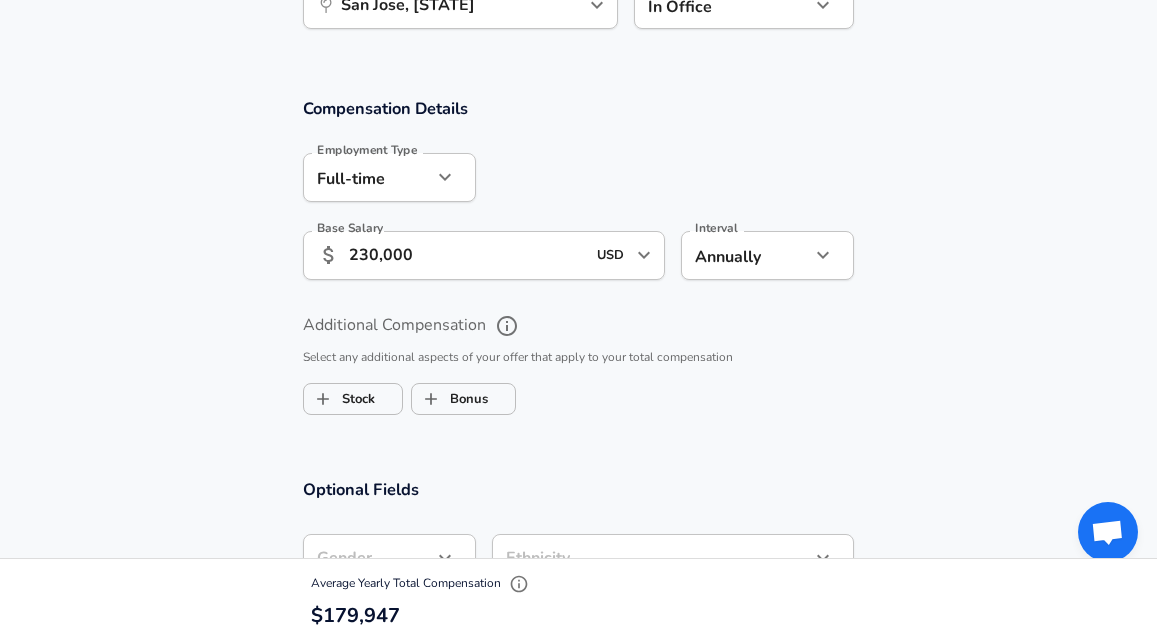 scroll, scrollTop: 1245, scrollLeft: 0, axis: vertical 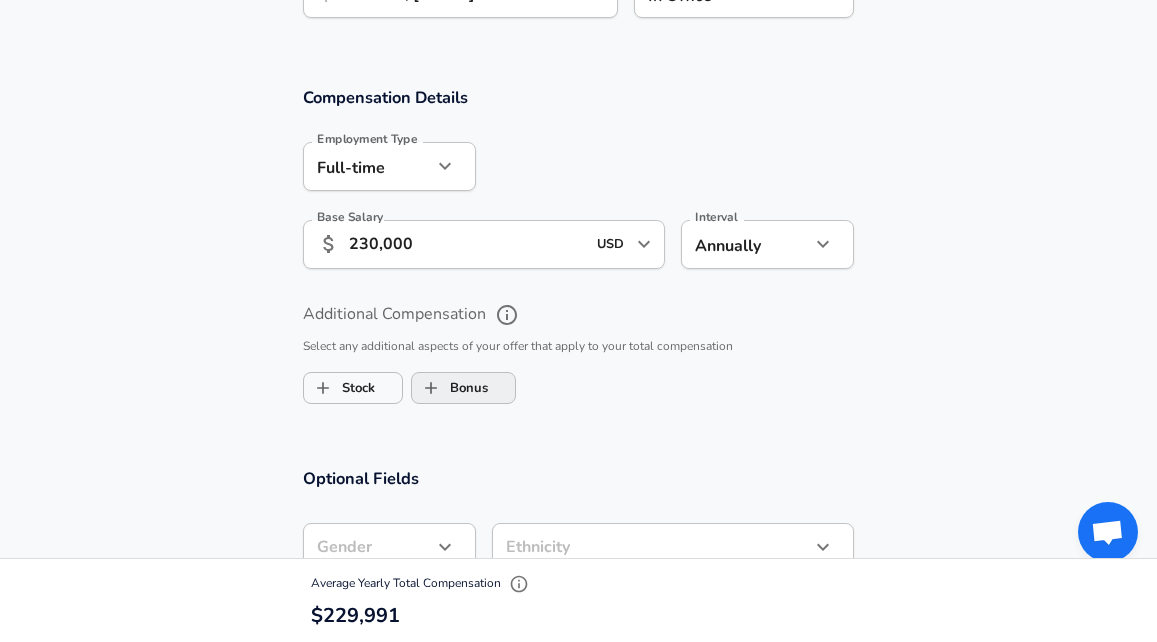 click on "Bonus" at bounding box center [431, 388] 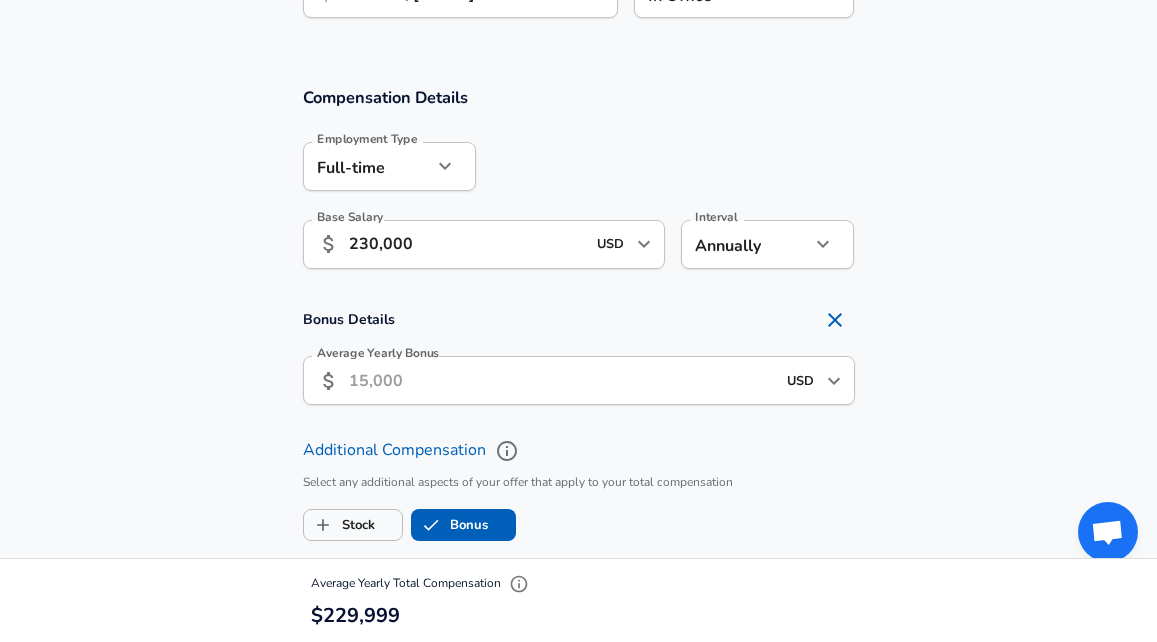 checkbox on "true" 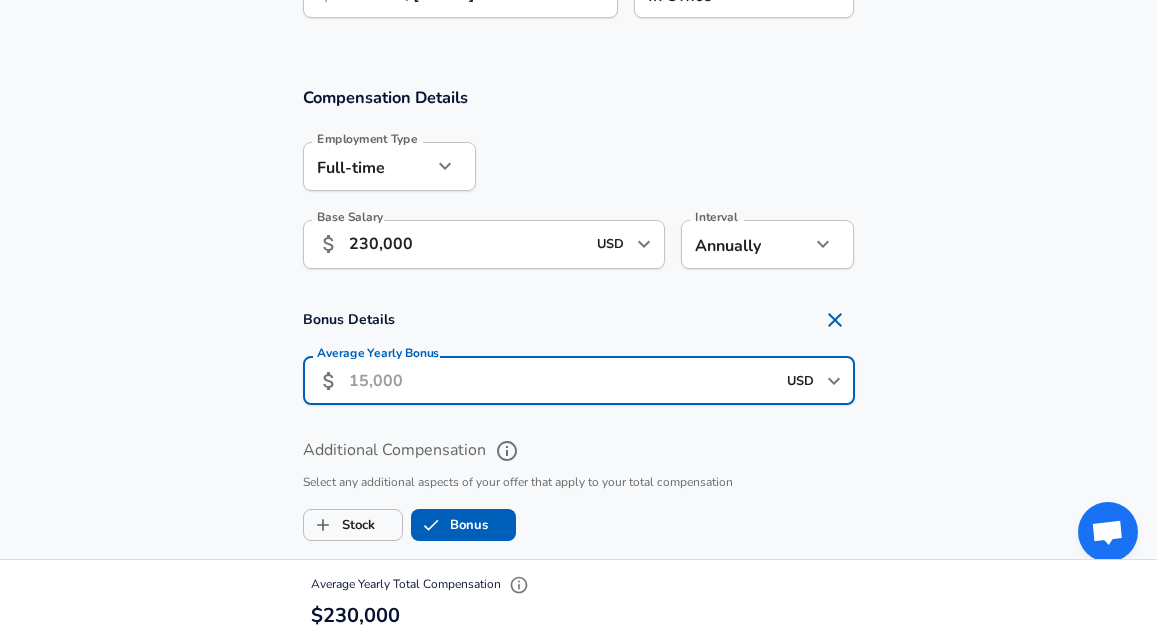 click on "Average Yearly Bonus" at bounding box center (562, 380) 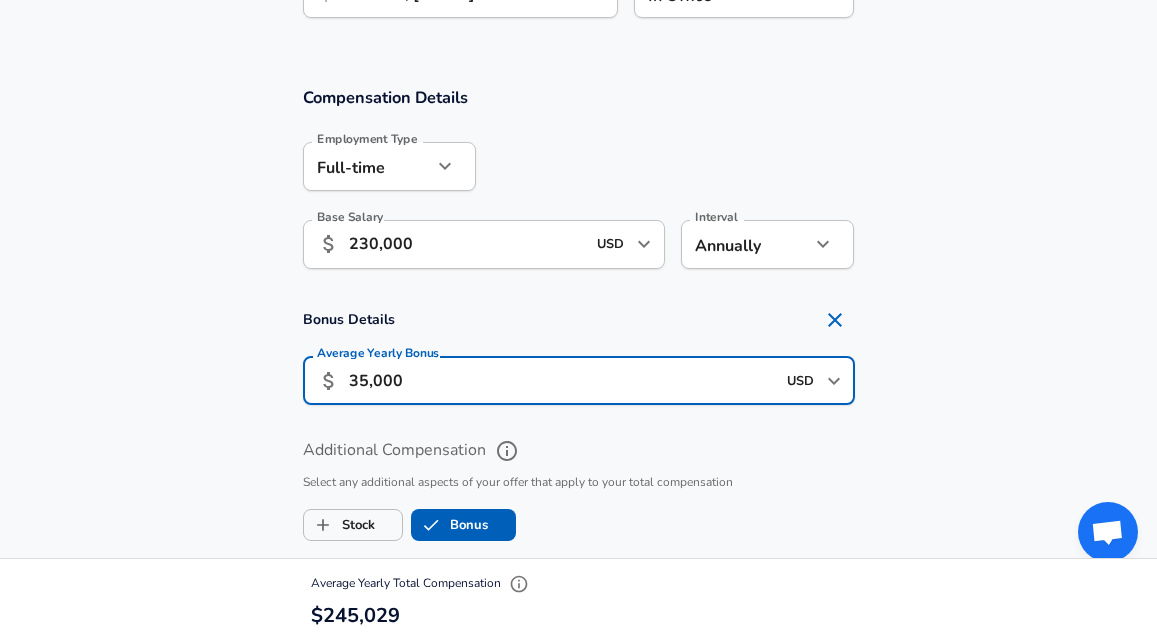 type on "35,000" 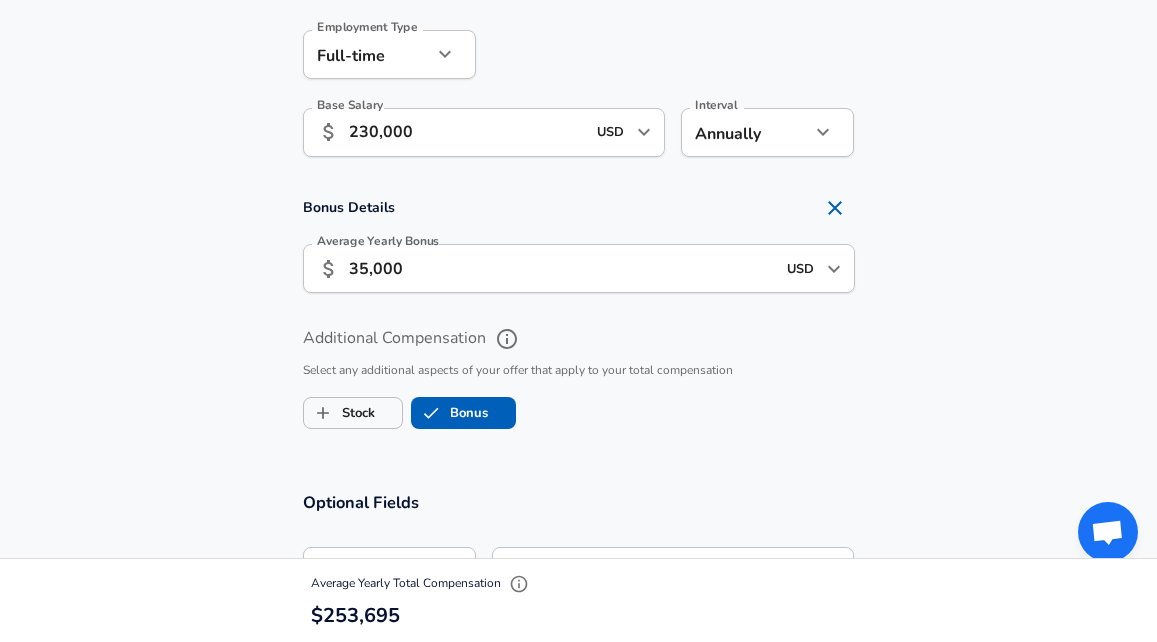 scroll, scrollTop: 1360, scrollLeft: 0, axis: vertical 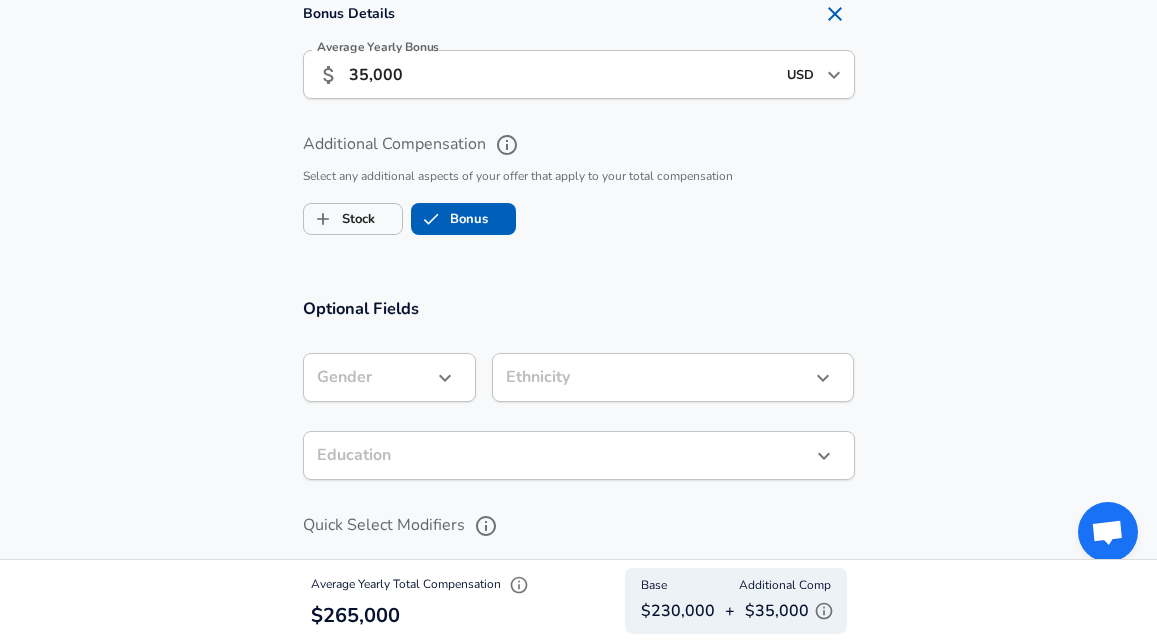 click on "xingchen.w.14@example.com Email Address ​ Providing an email allows for editing or removal of your submission. We may also reach out if we have any questions. Your email will not be published." at bounding box center (578, 564) 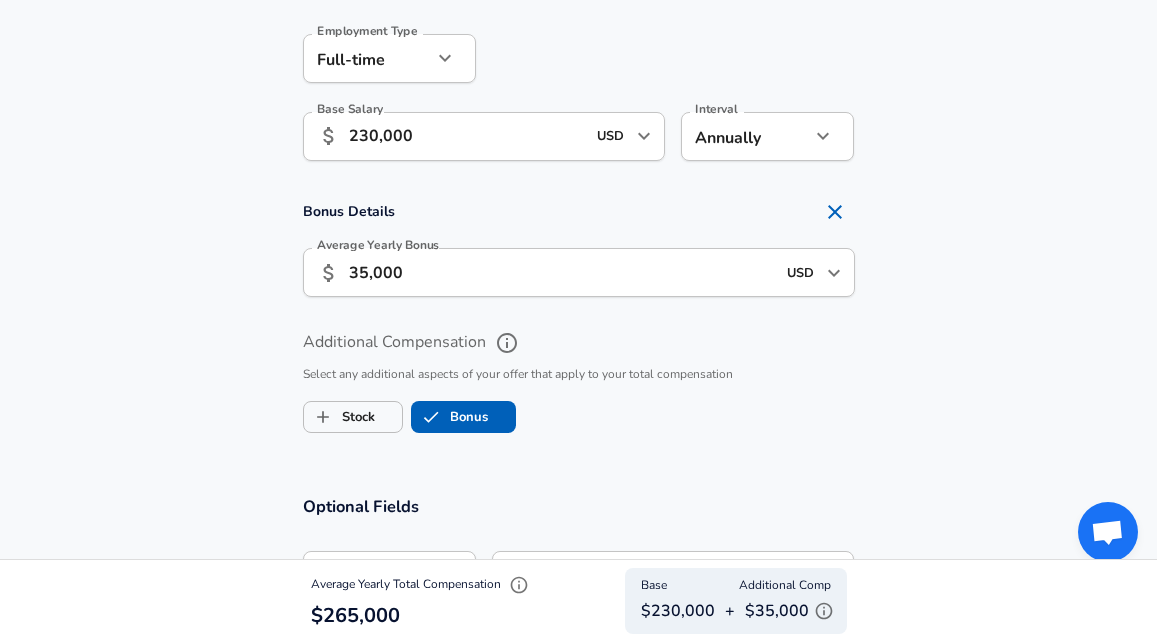 scroll, scrollTop: 2137, scrollLeft: 0, axis: vertical 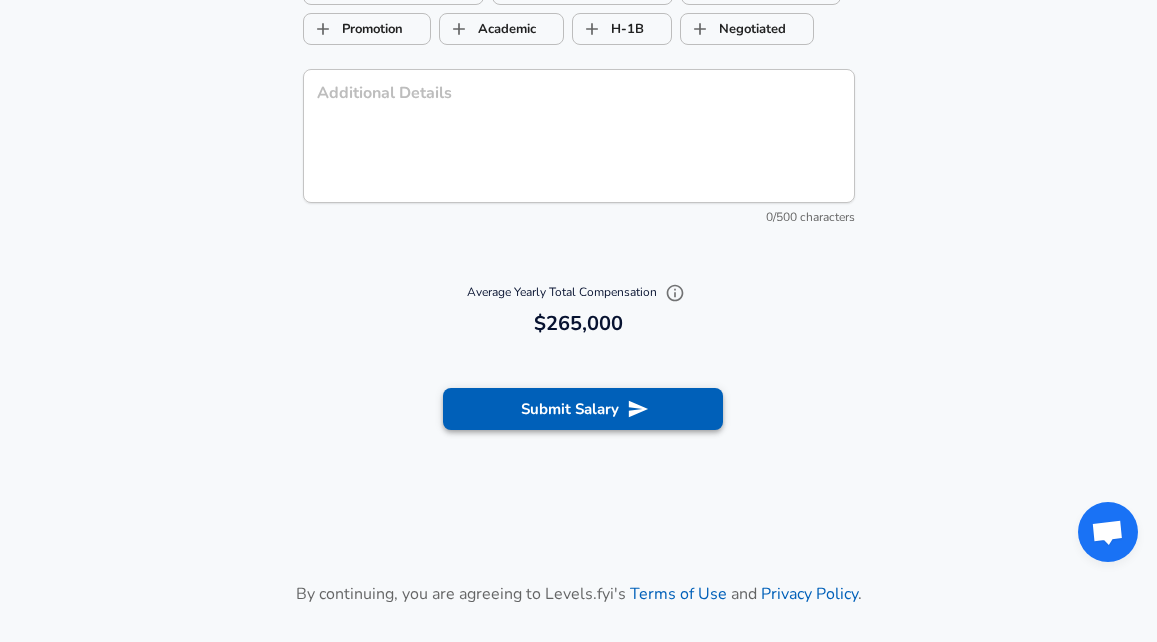 click on "Submit Salary" at bounding box center (583, 409) 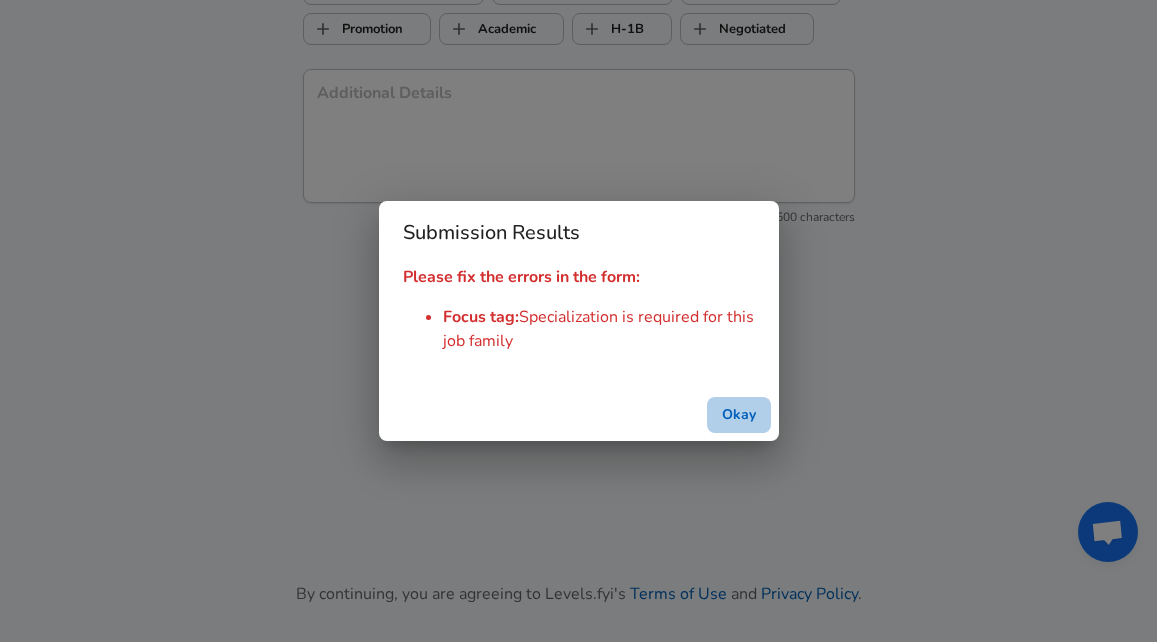 click on "Okay" at bounding box center [739, 415] 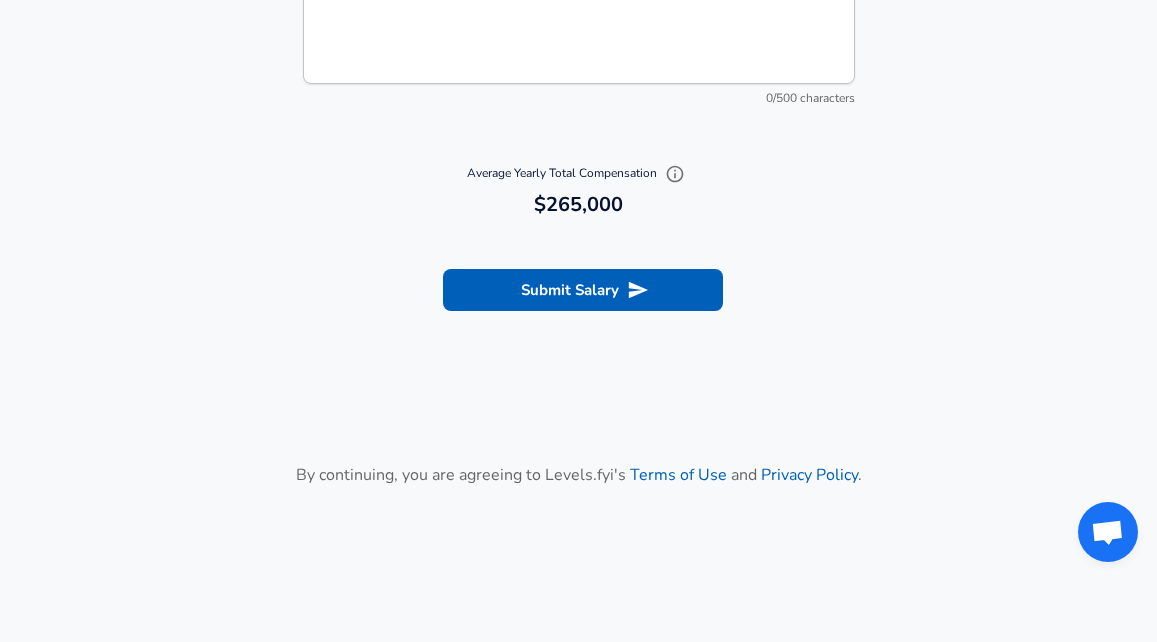 scroll, scrollTop: 2277, scrollLeft: 0, axis: vertical 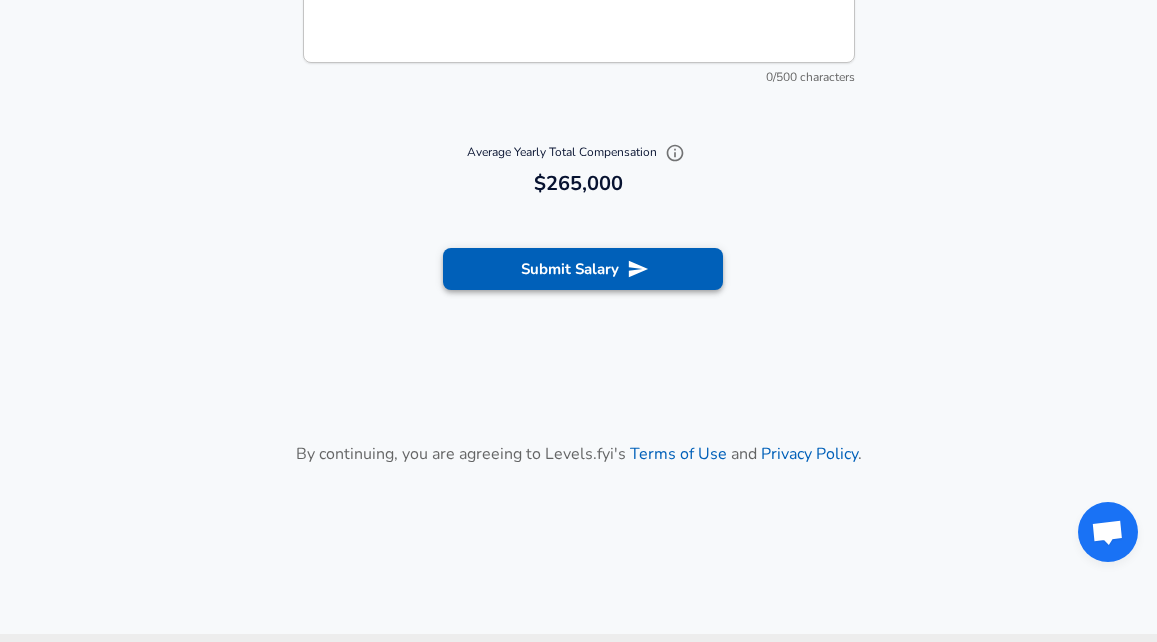 click on "Submit Salary" at bounding box center (583, 269) 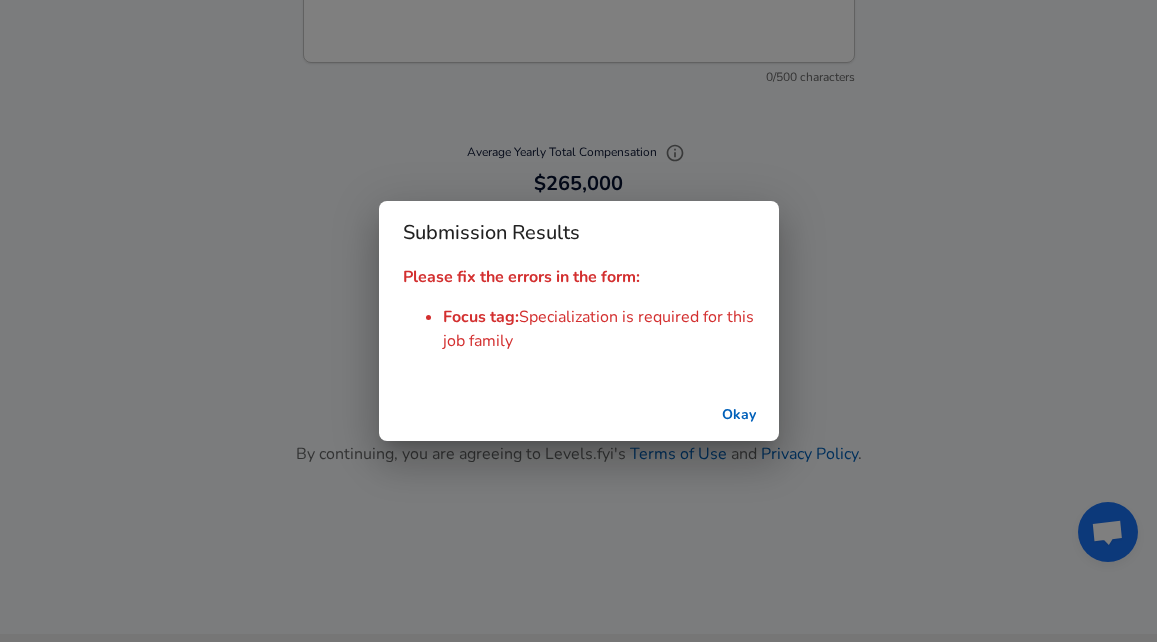 click on "Okay" at bounding box center [739, 415] 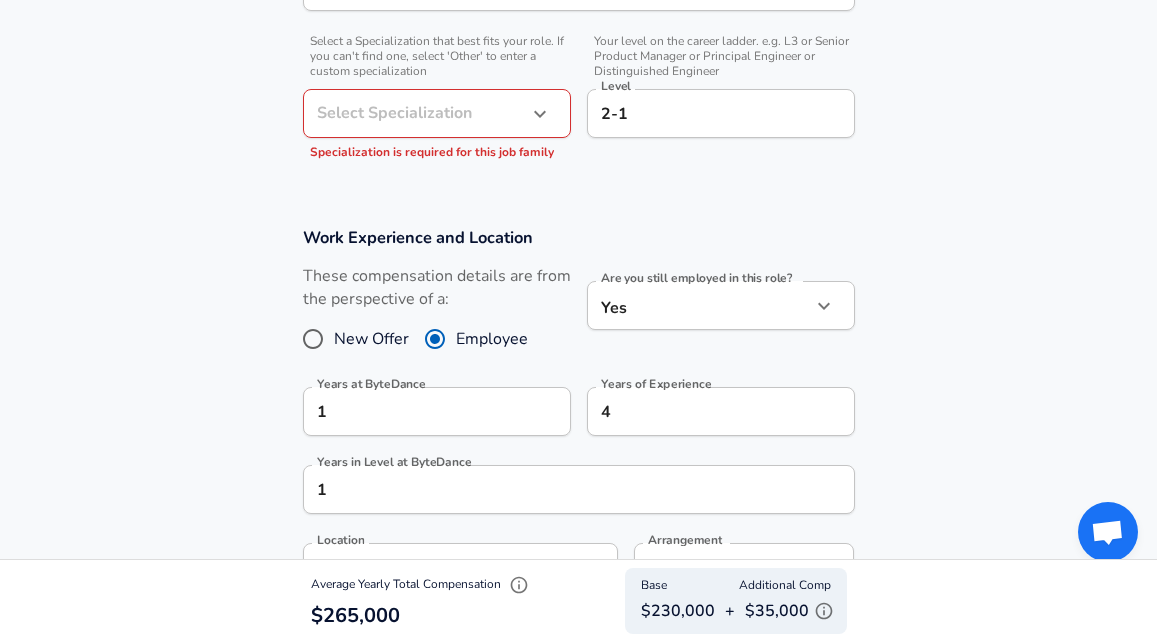 scroll, scrollTop: 655, scrollLeft: 0, axis: vertical 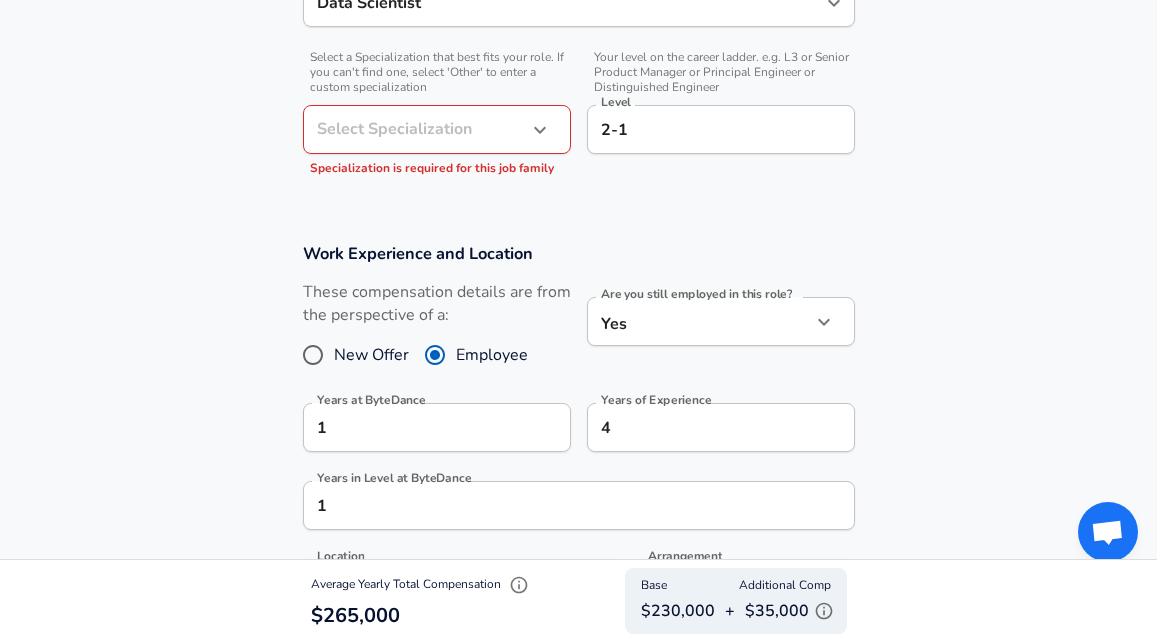 click on "Company & Title Information ​ Enter the company you received your offer from Company ByteDance Company ​ Select the title that closest resembles your official title. This should be similar to the title that was present on your offer letter. Title Data Scientist Title Job Family Data Scientist Job Family ​ Select a Specialization that best fits your role. If you can't find one, select 'Other' to enter a custom specialization Select Specialization ​ Select Specialization Specialization is required for this job family ​ Level 2-1 Level Work Experience and Location New Offer Employee" at bounding box center (578, -334) 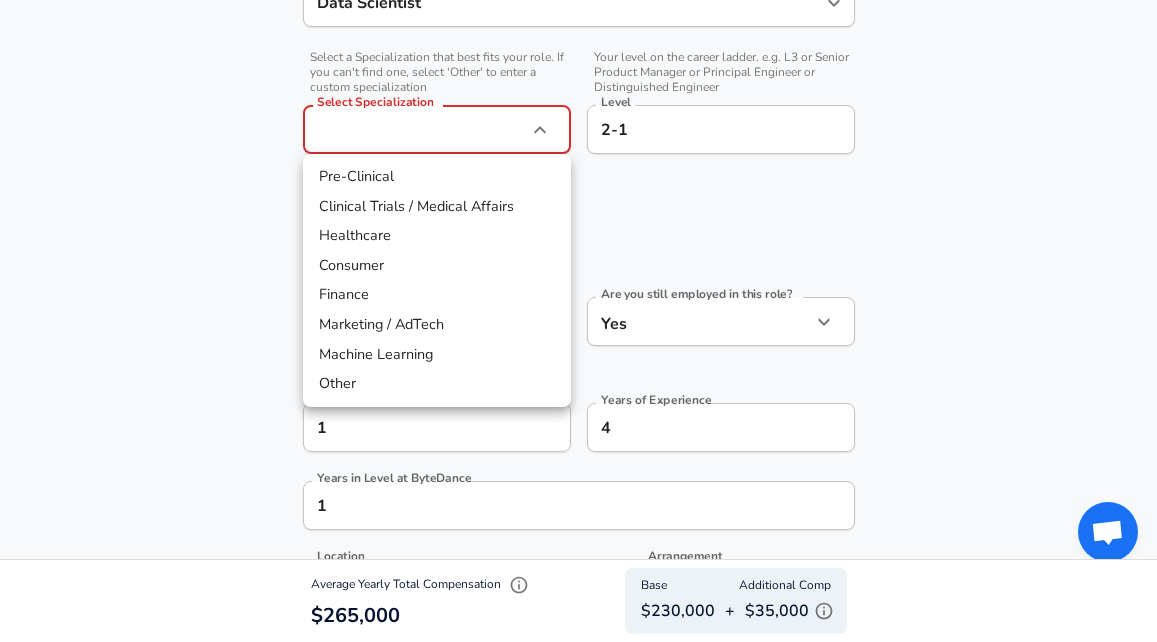 click on "Consumer" at bounding box center (437, 266) 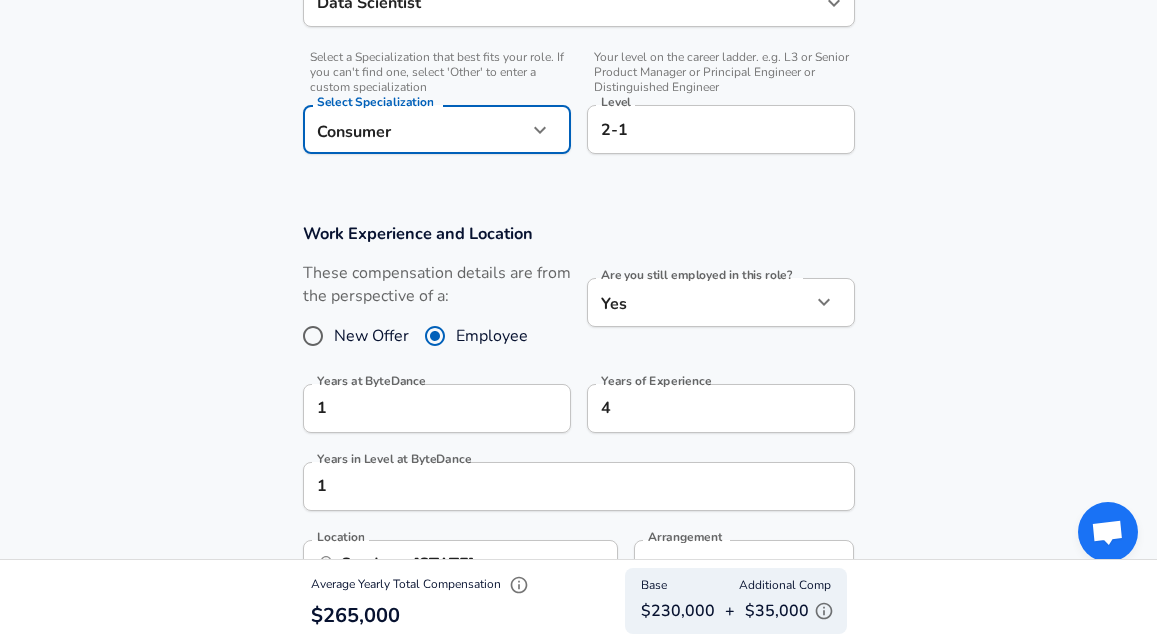 click on "San Jose, [STATE] Location Arrangement In Office office Arrangement" at bounding box center [578, 416] 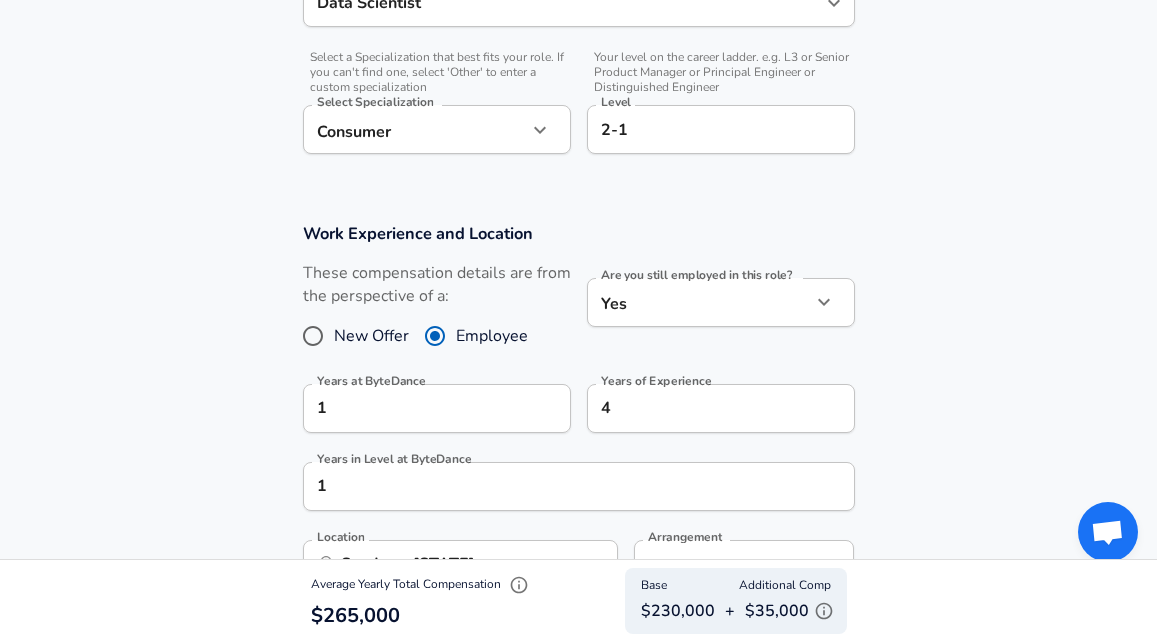scroll, scrollTop: 2212, scrollLeft: 0, axis: vertical 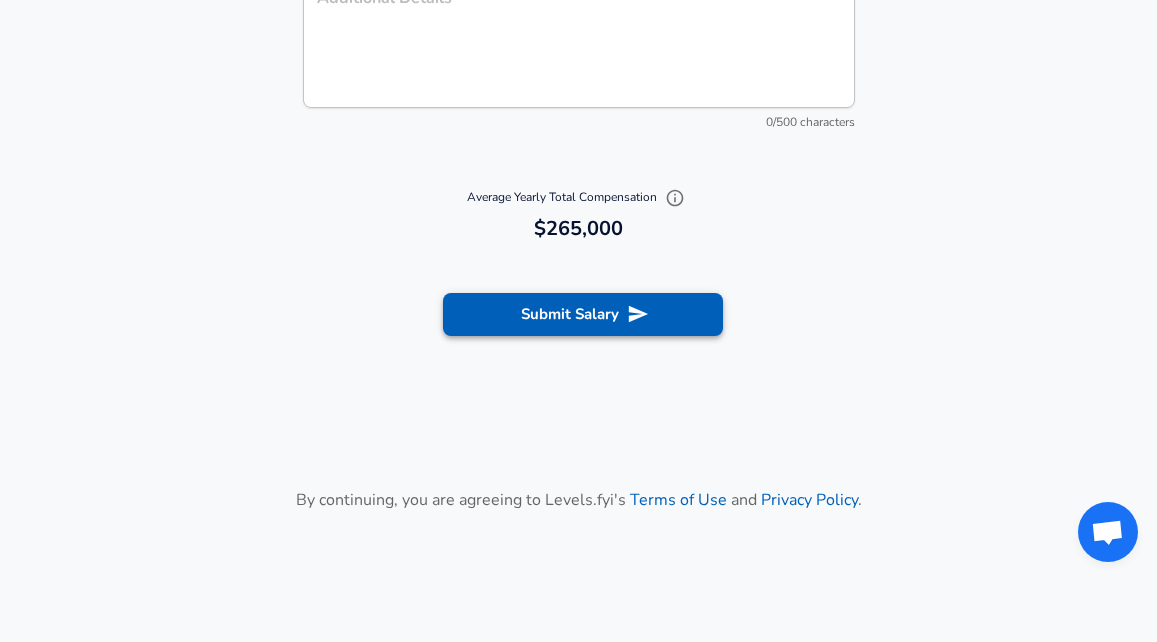 click on "Submit Salary" at bounding box center [583, 314] 